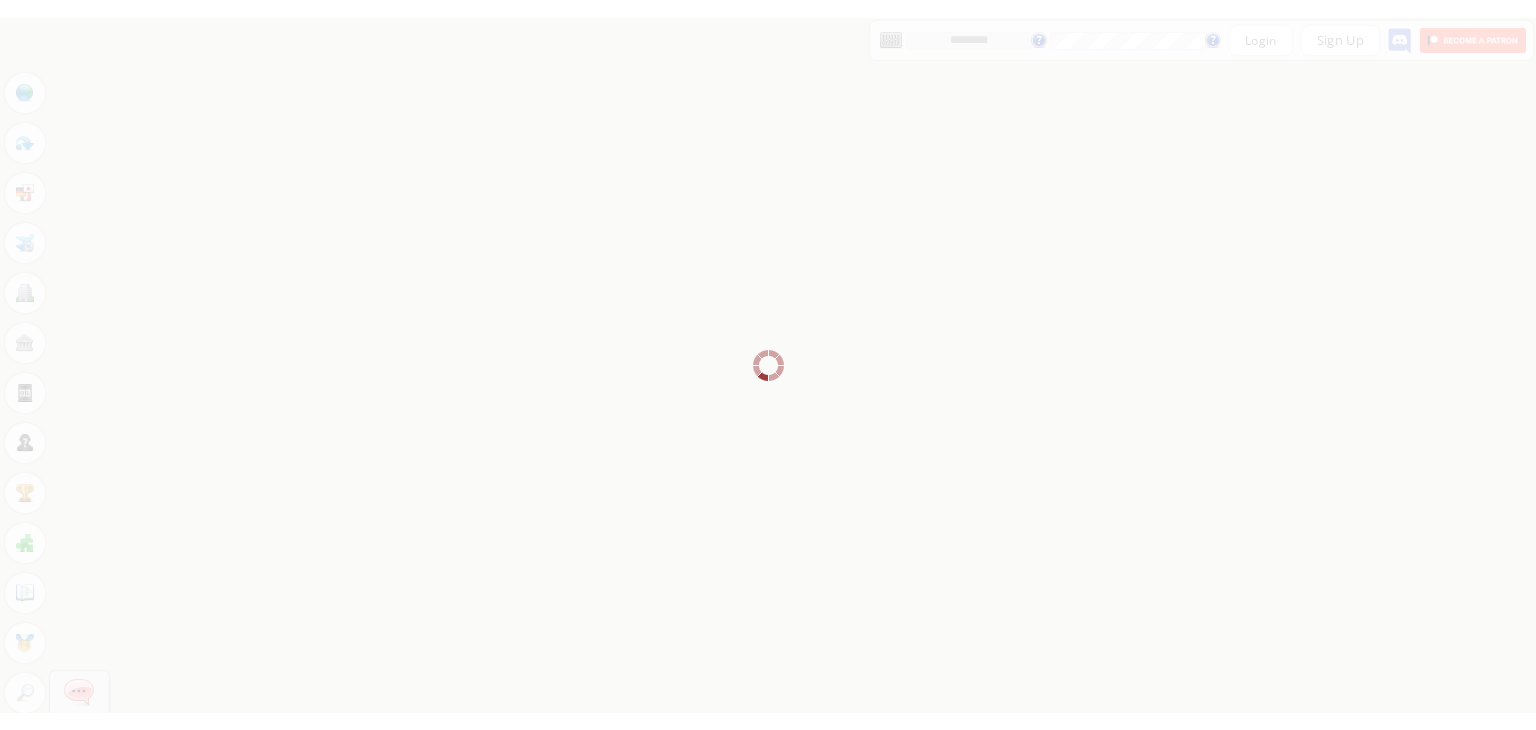 scroll, scrollTop: 0, scrollLeft: 0, axis: both 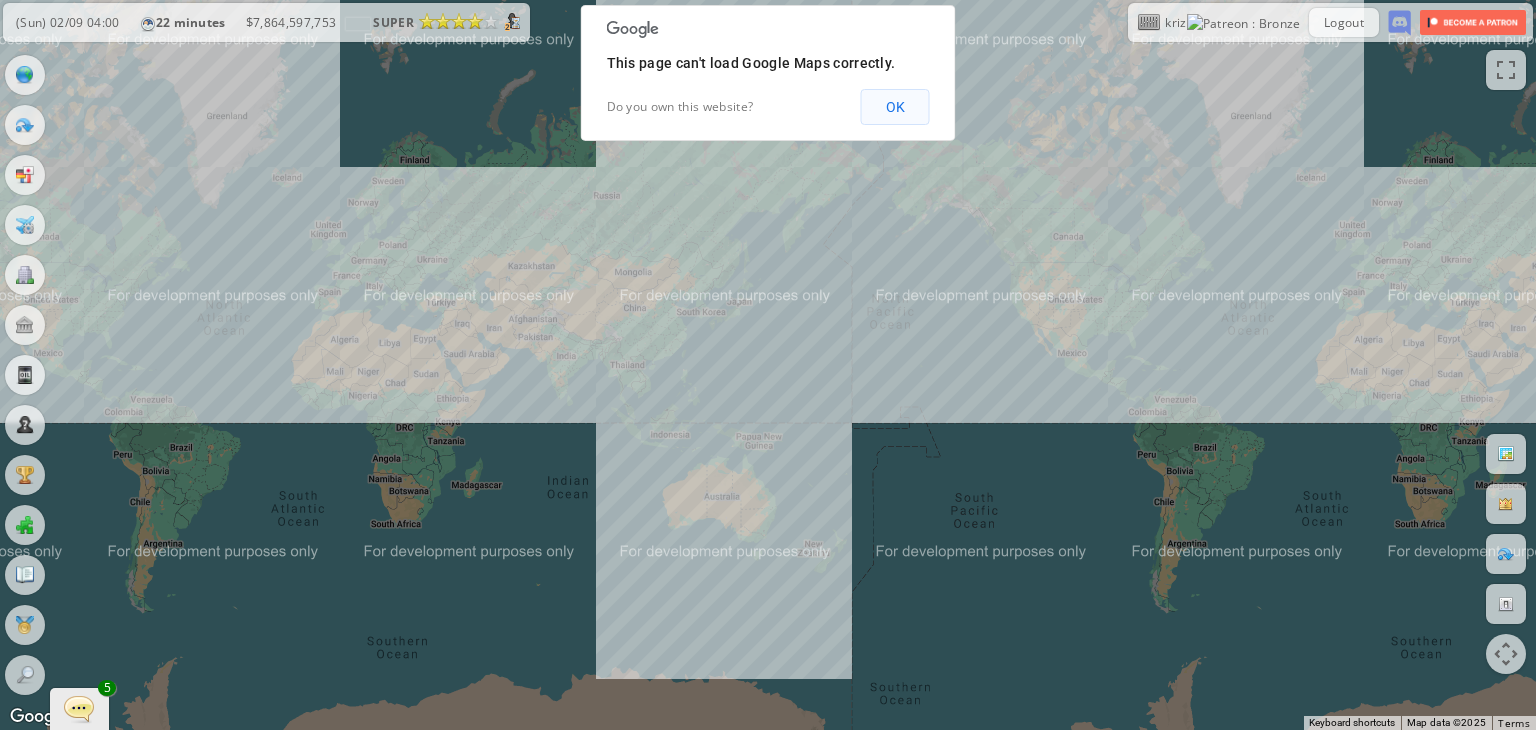 click on "OK" at bounding box center (895, 107) 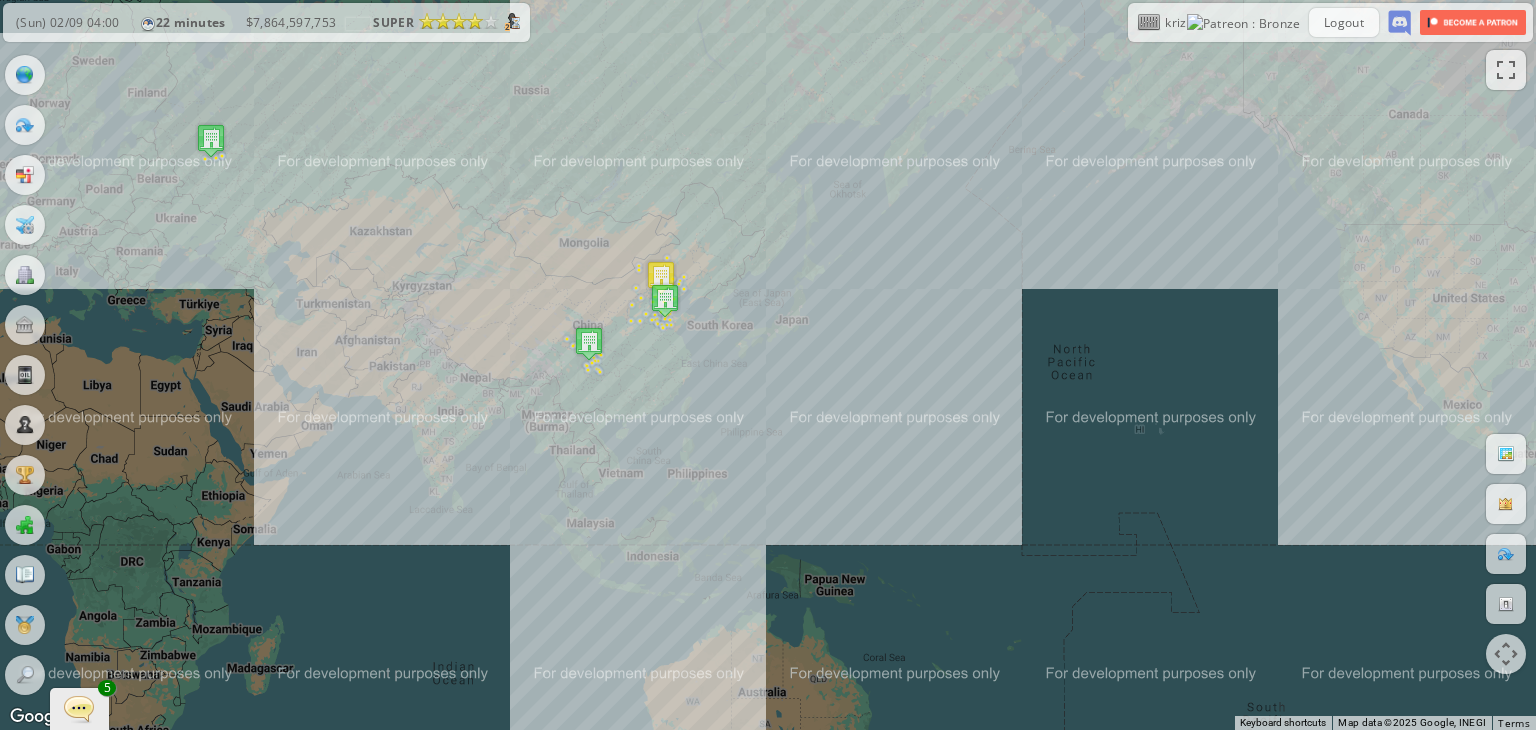 click at bounding box center [25, 125] 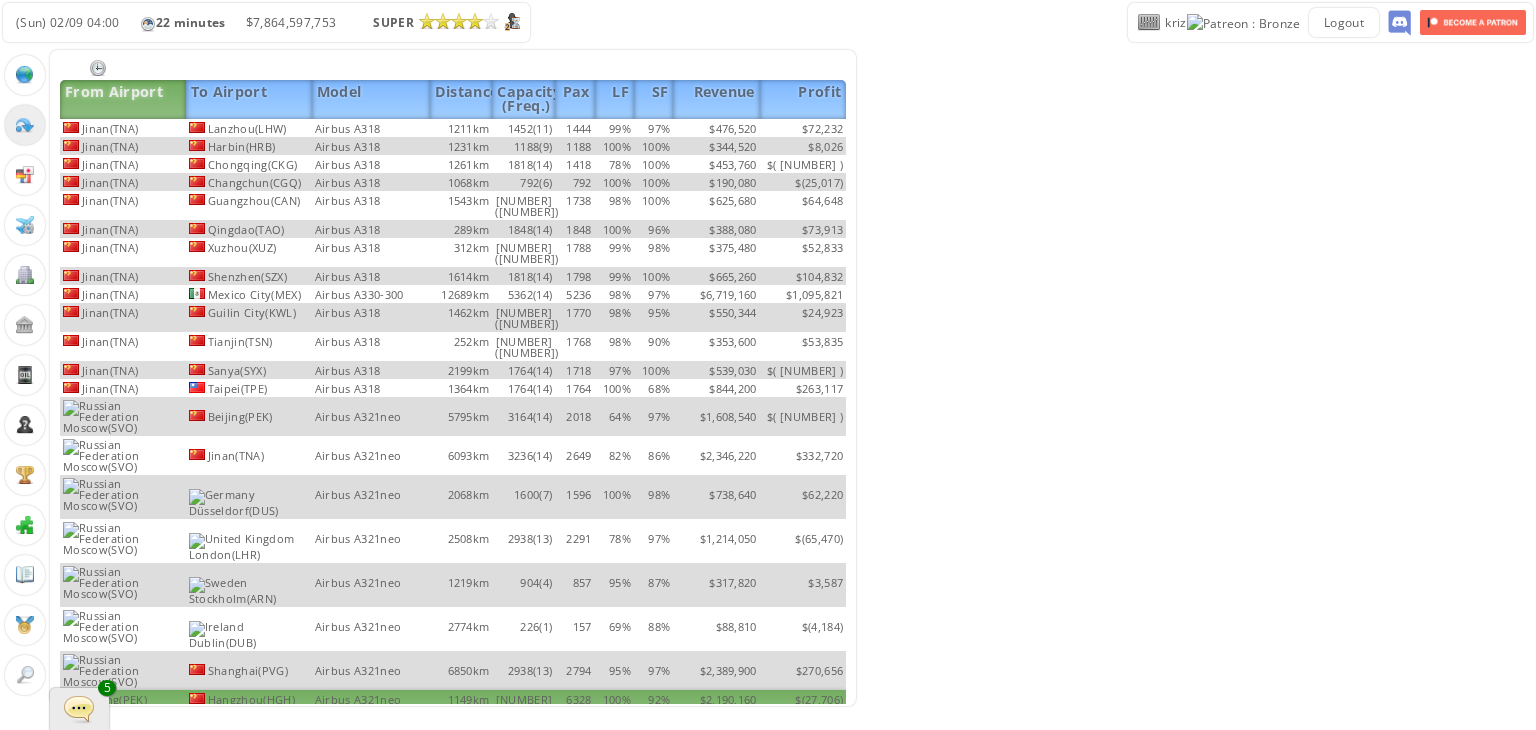 click on "Airbus A321neo" at bounding box center (371, 128) 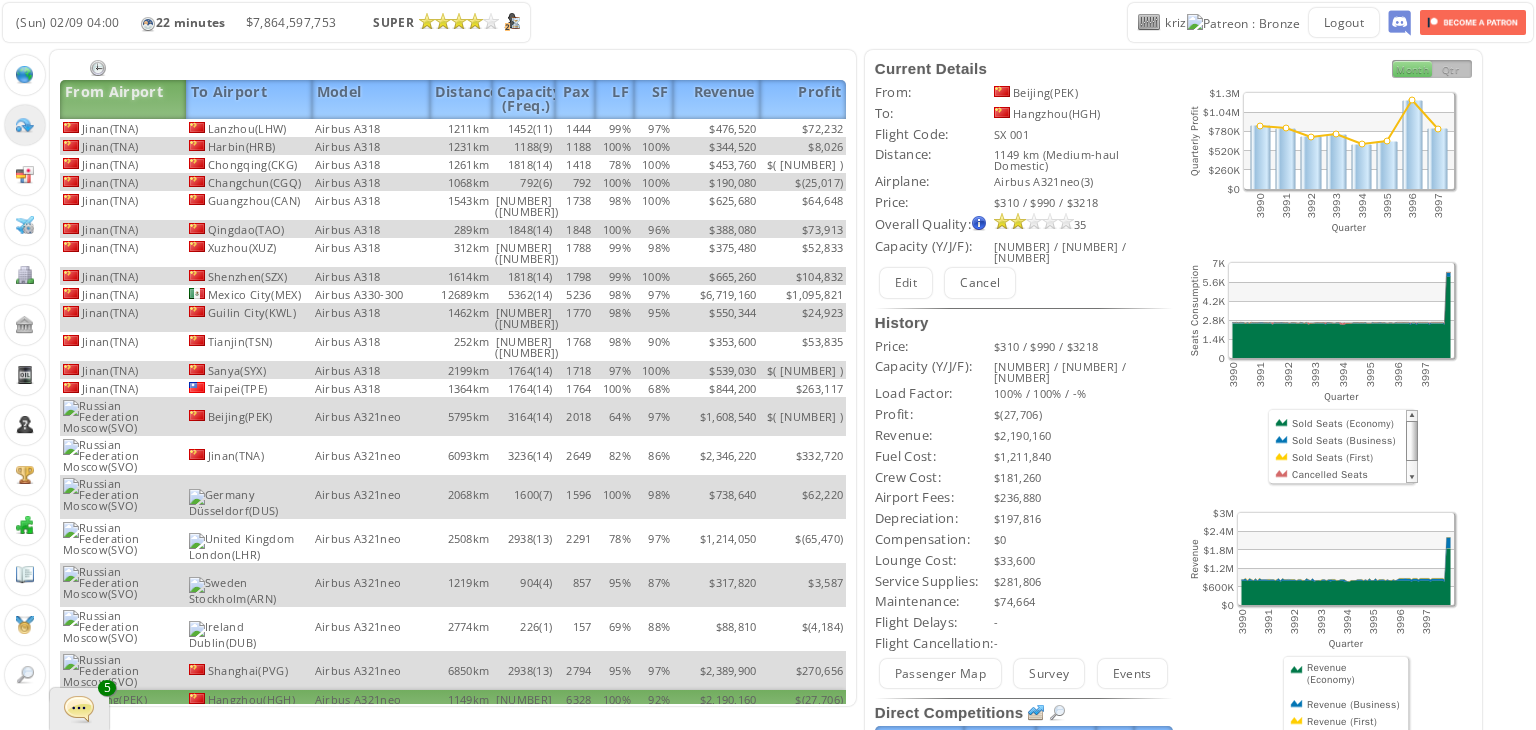 scroll, scrollTop: 330, scrollLeft: 0, axis: vertical 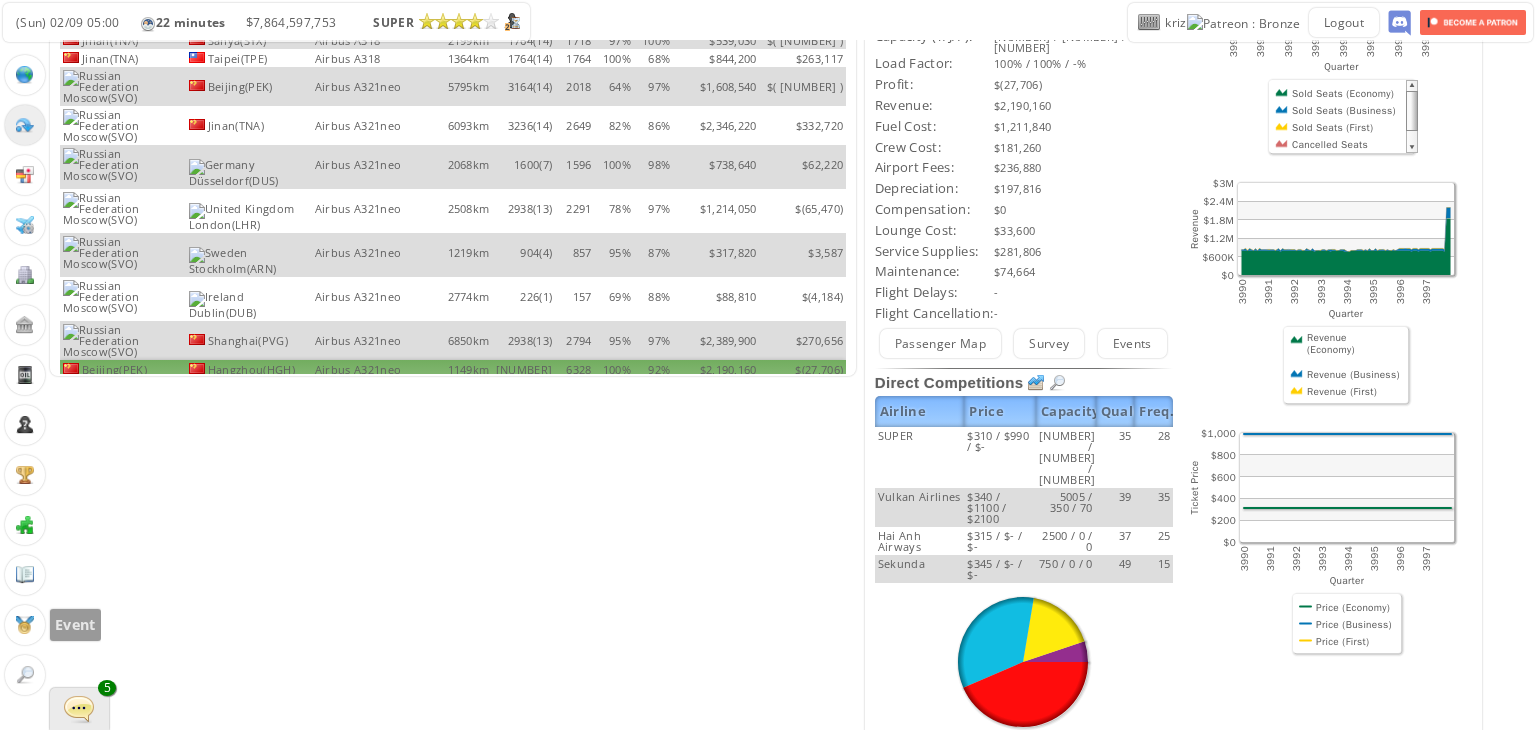 click at bounding box center (25, 625) 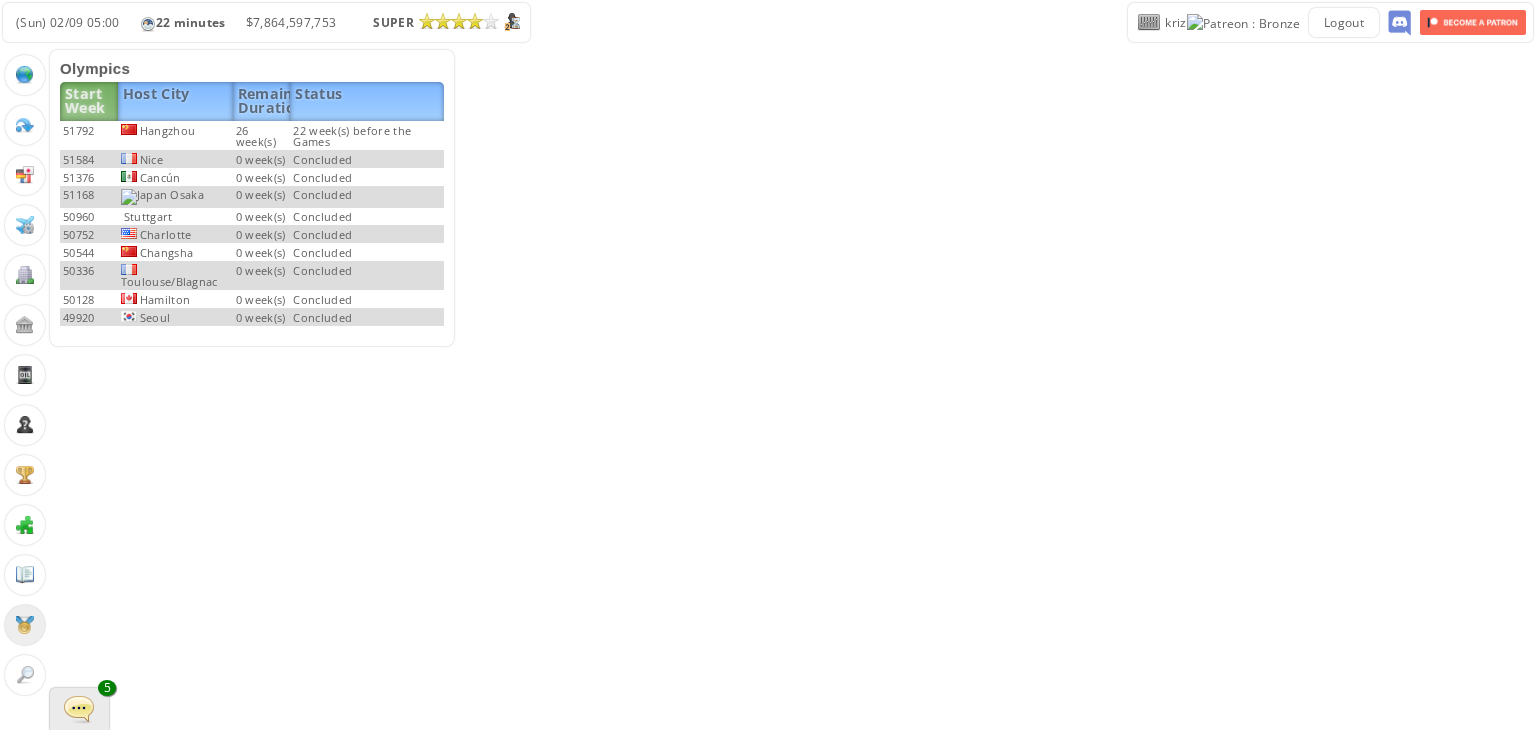 click on "22 week(s) before the Games" at bounding box center [367, 135] 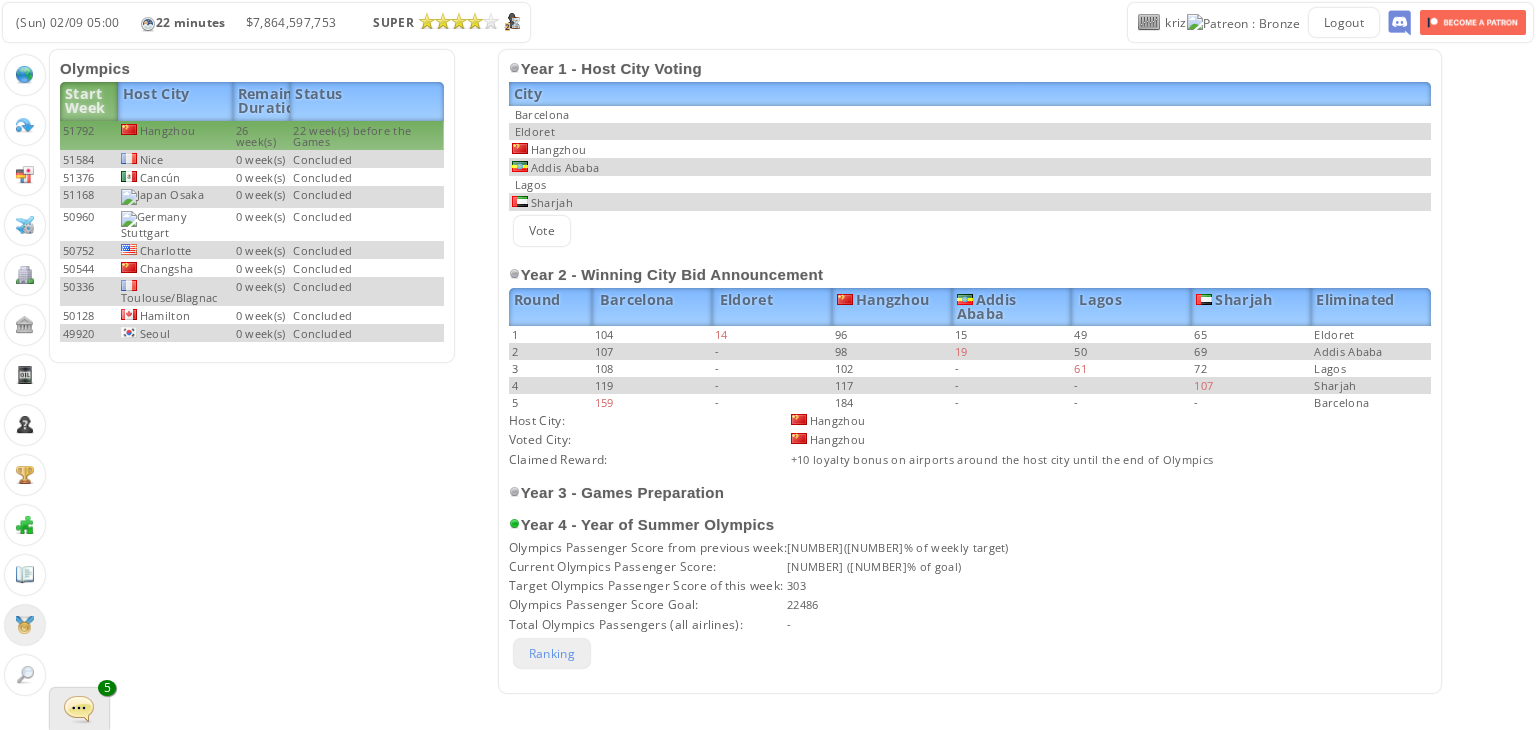 click on "Ranking" at bounding box center (552, 653) 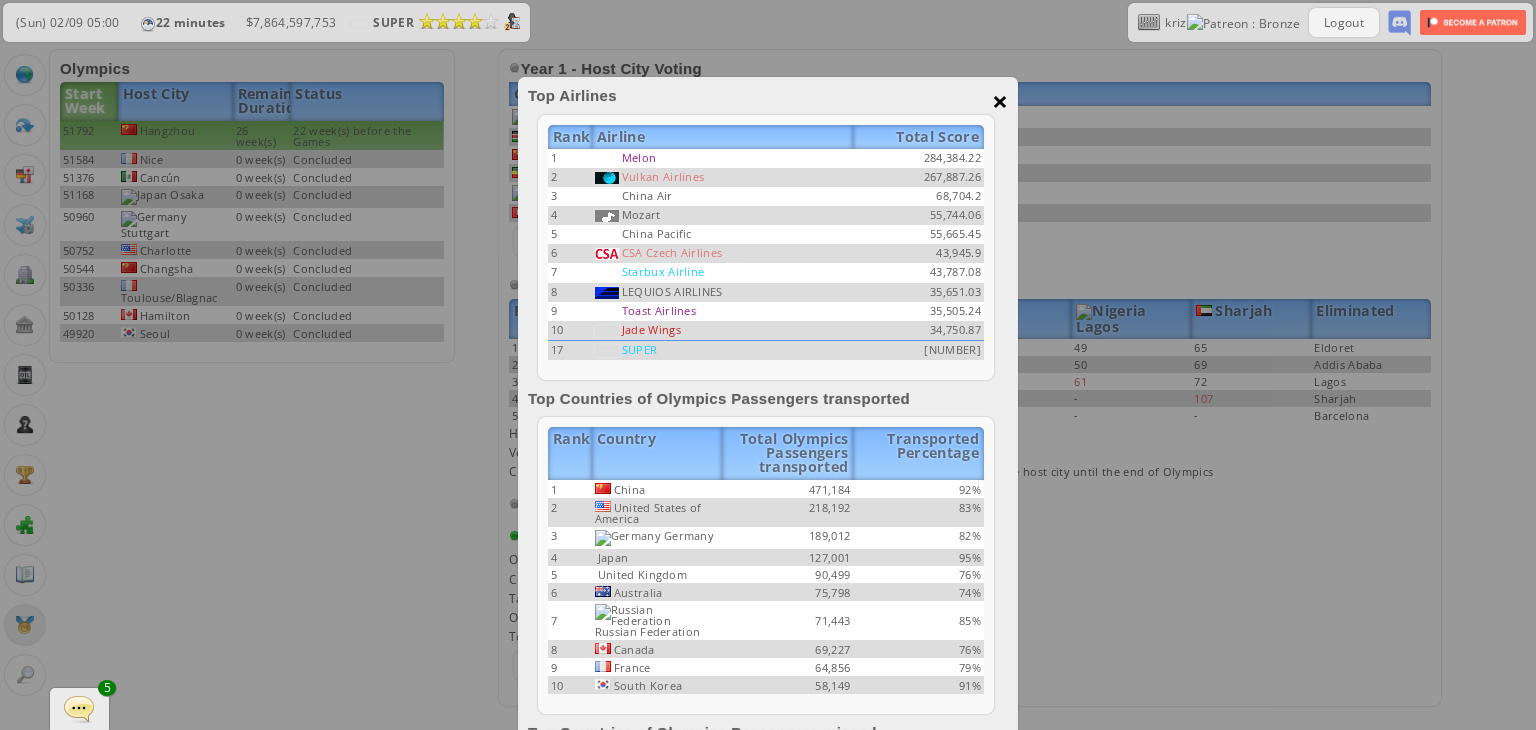 click on "×" at bounding box center (1000, 101) 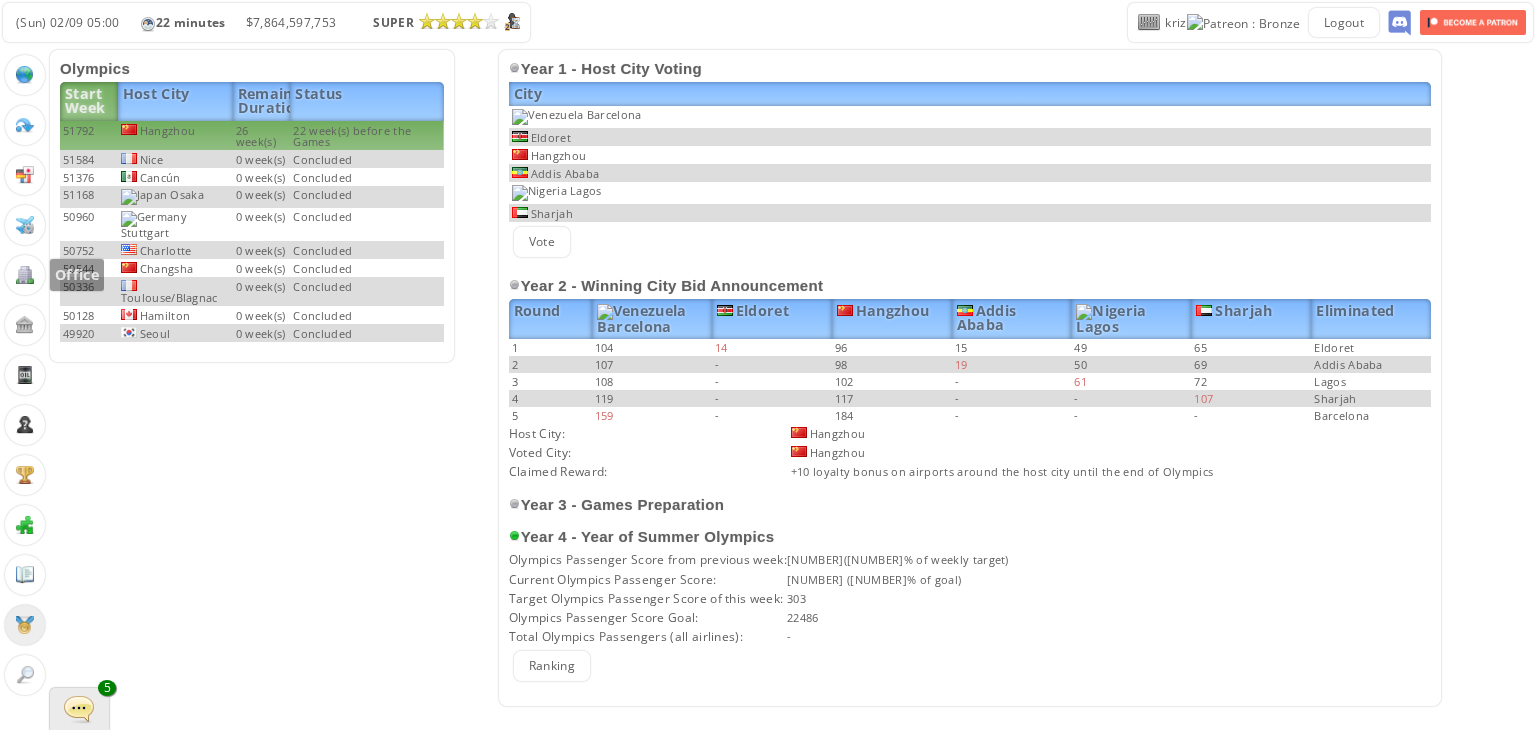 click at bounding box center (25, 275) 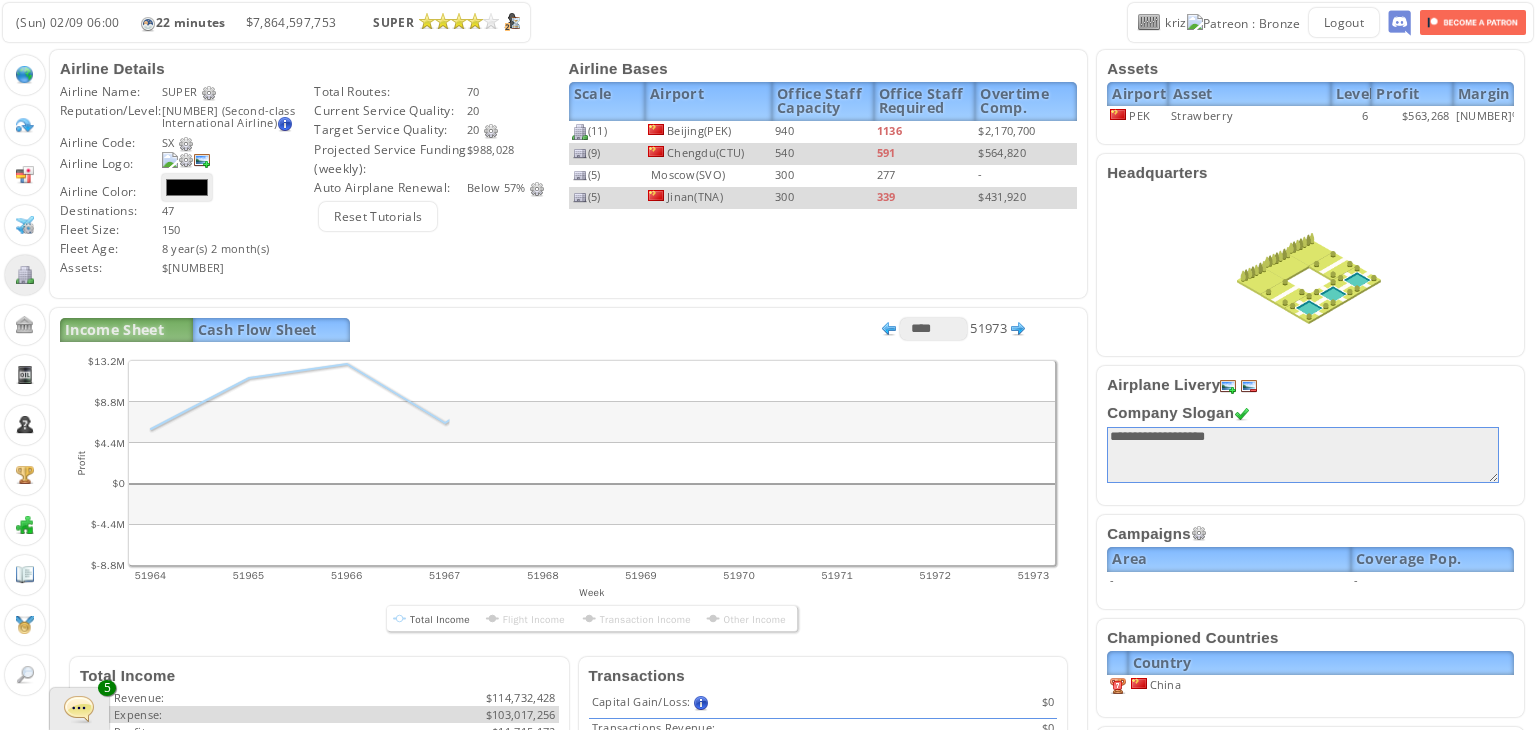click on "Income Sheet
Cash Flow Sheet
****
*****
****
[NUMBER]
abcdefhiklmnopqrstuvwxyz Loading chart. Please wait. abcdefhiklmnopqrstuvwxyz Week Profit $-8.8M $-4.4M $0 $4.4M $8.8M $13.2M [NUMBER] [NUMBER] [NUMBER] [NUMBER] [NUMBER]" at bounding box center (568, 723) 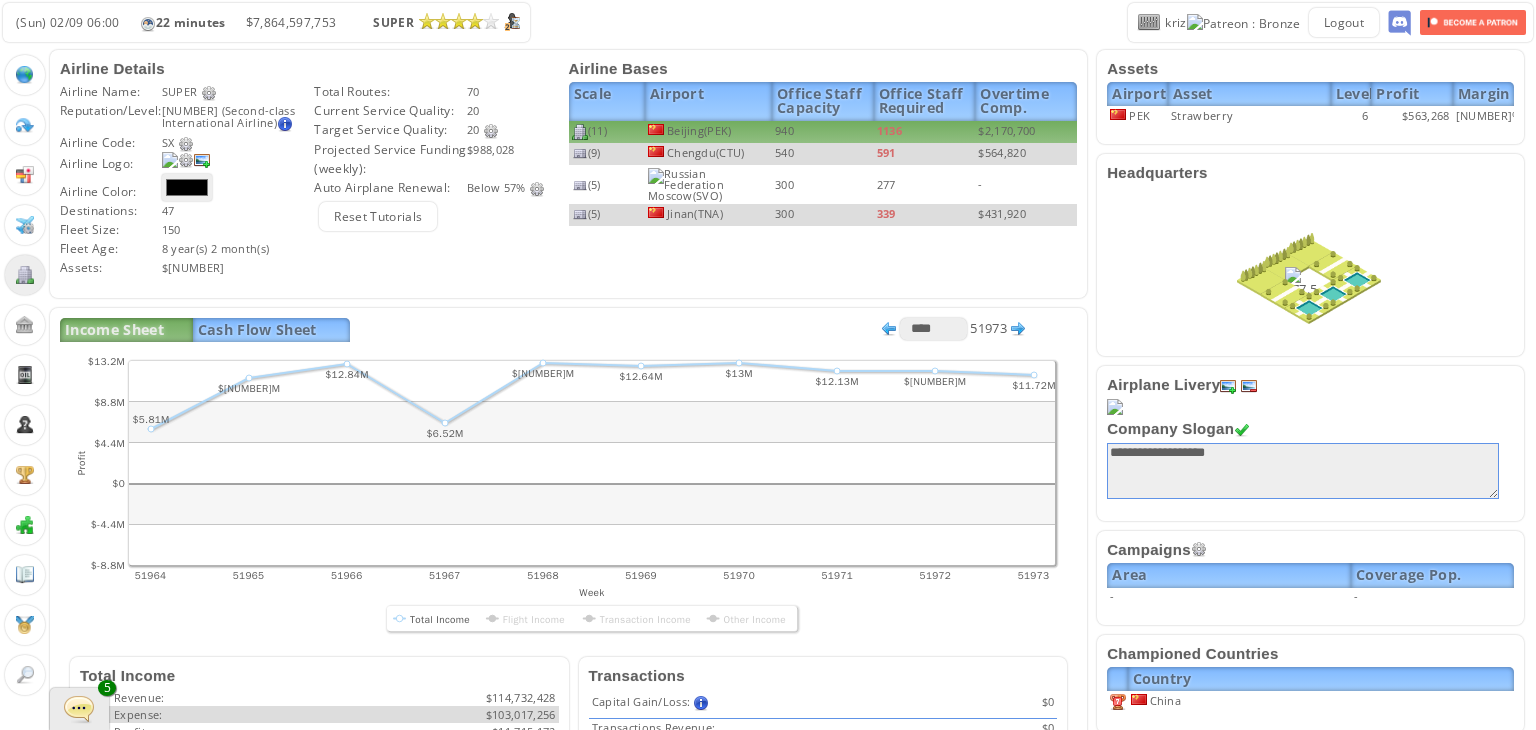 click on "940" at bounding box center (823, 132) 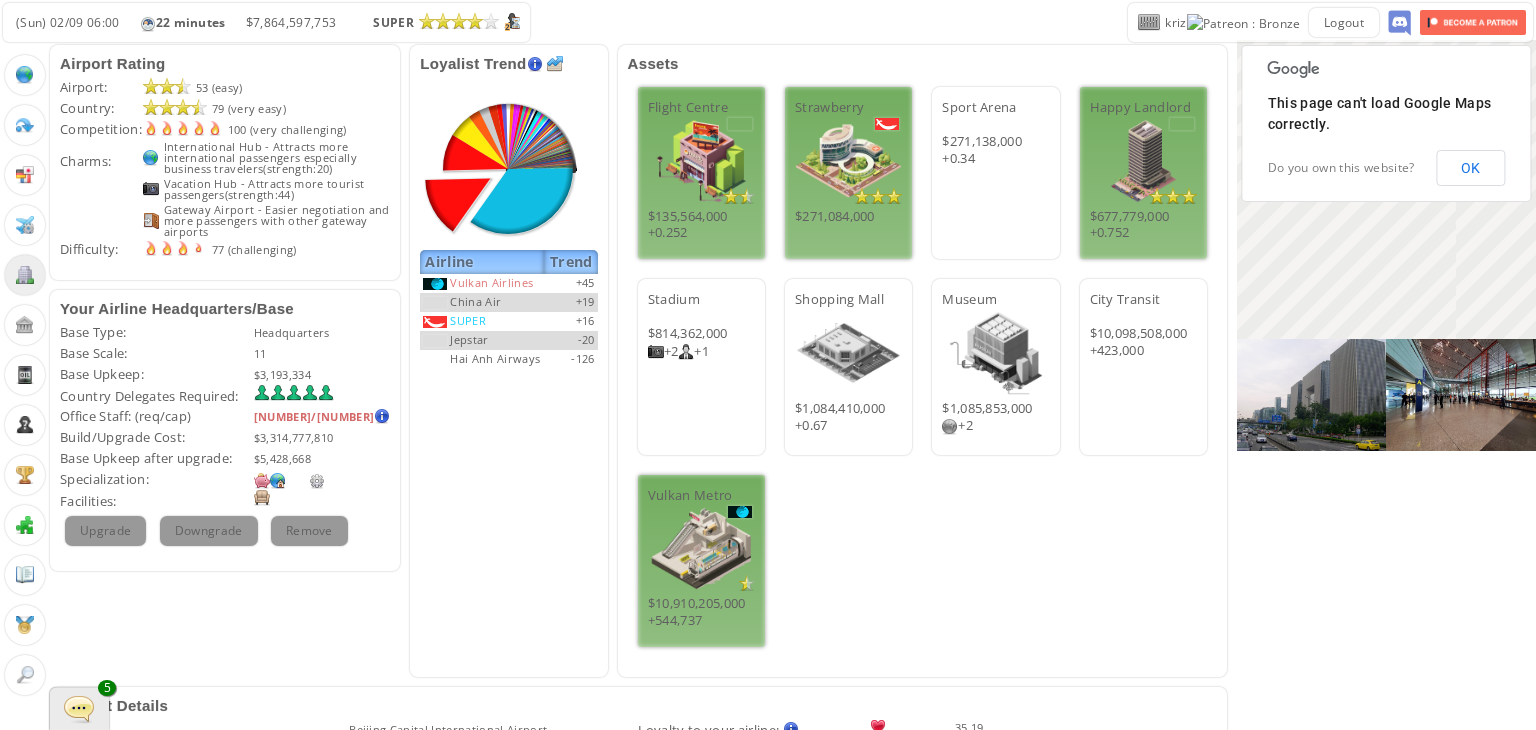 scroll, scrollTop: 1041, scrollLeft: 0, axis: vertical 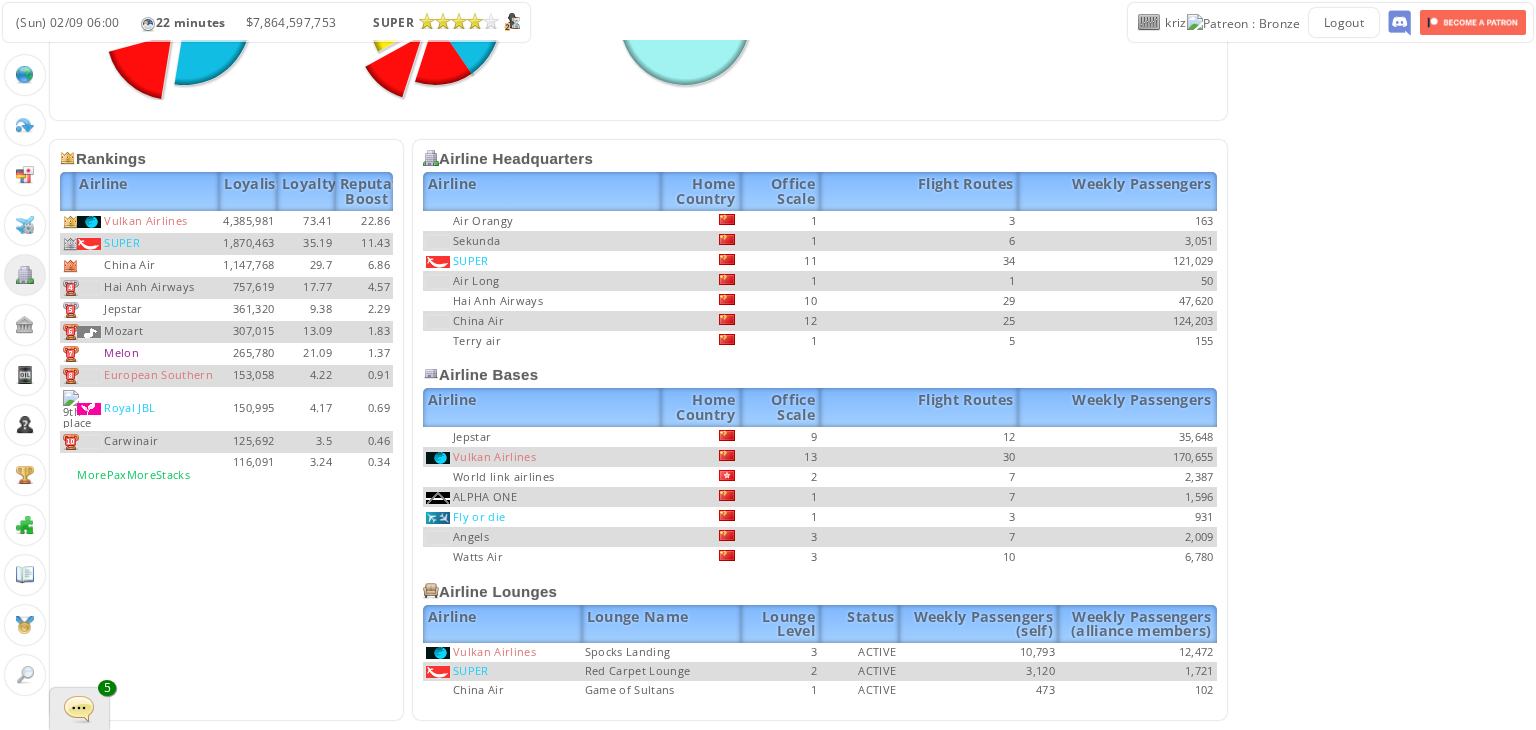 click at bounding box center [79, 708] 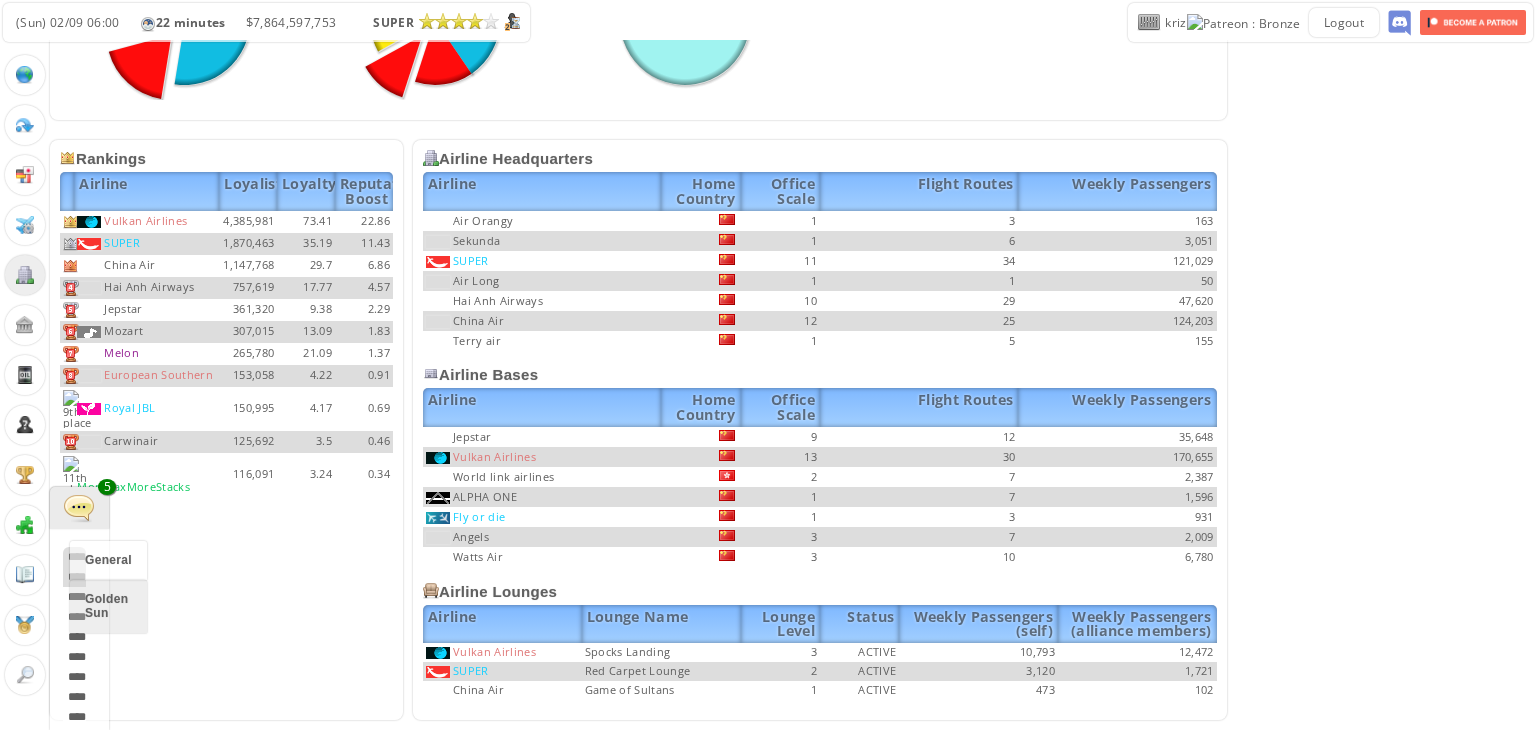 scroll, scrollTop: 558, scrollLeft: 0, axis: vertical 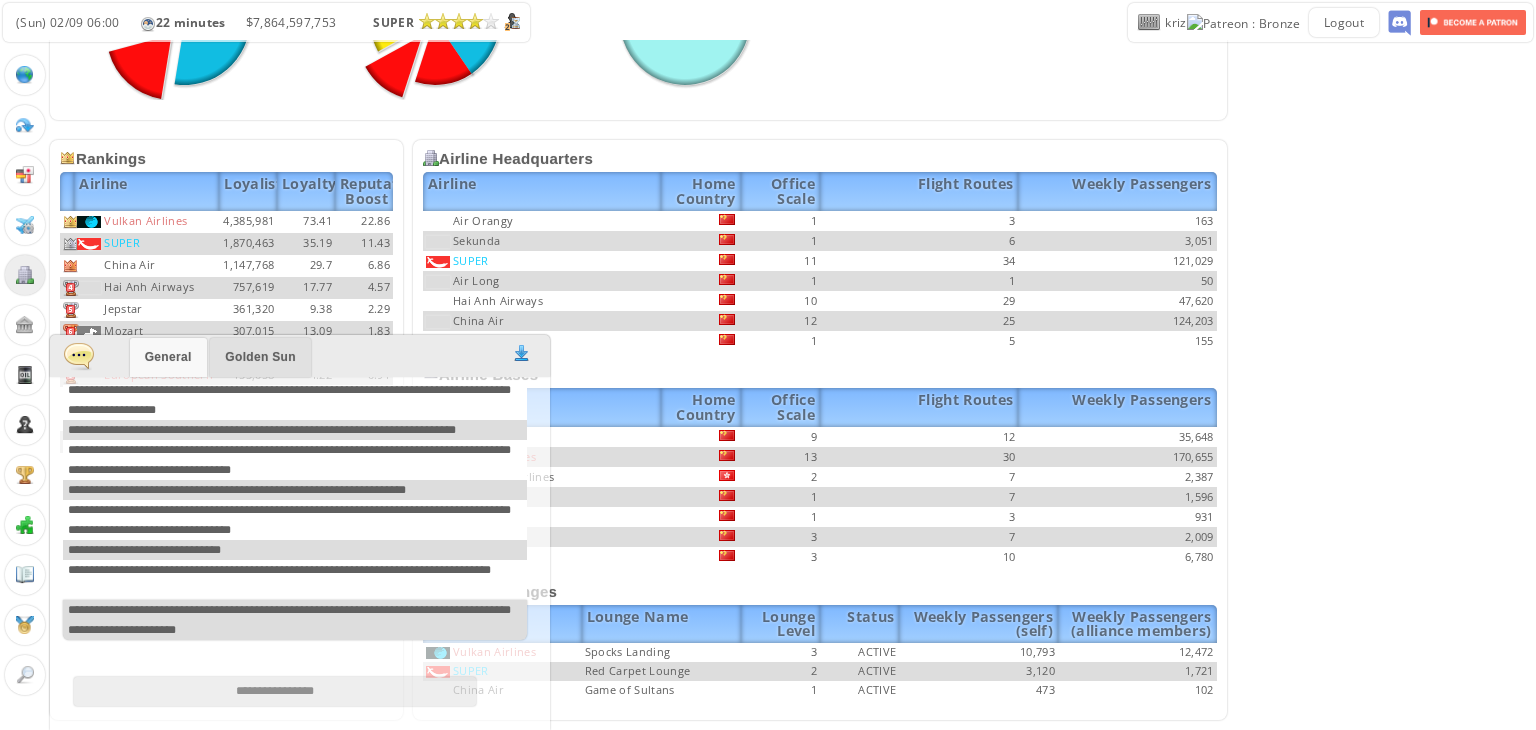 click at bounding box center (79, 355) 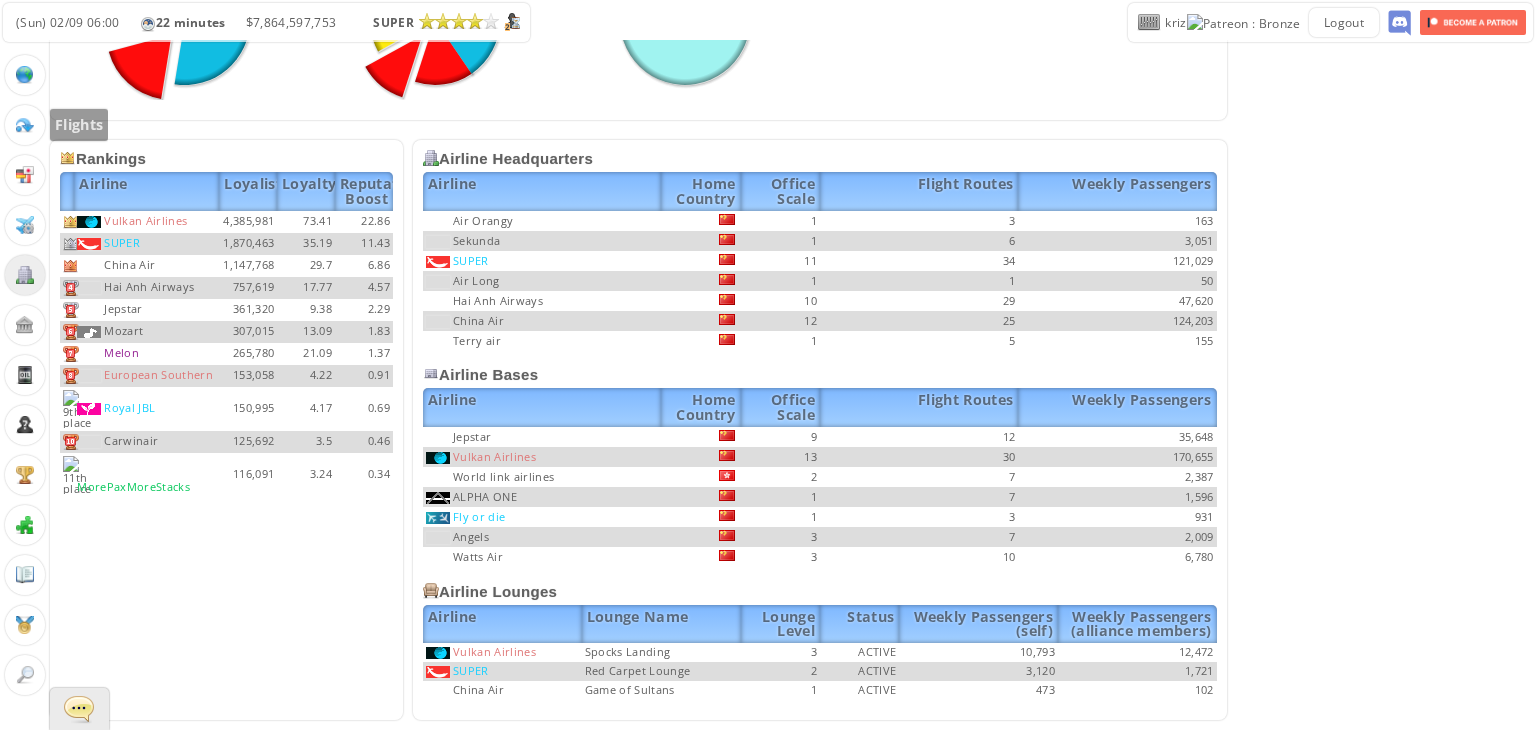 click at bounding box center [25, 125] 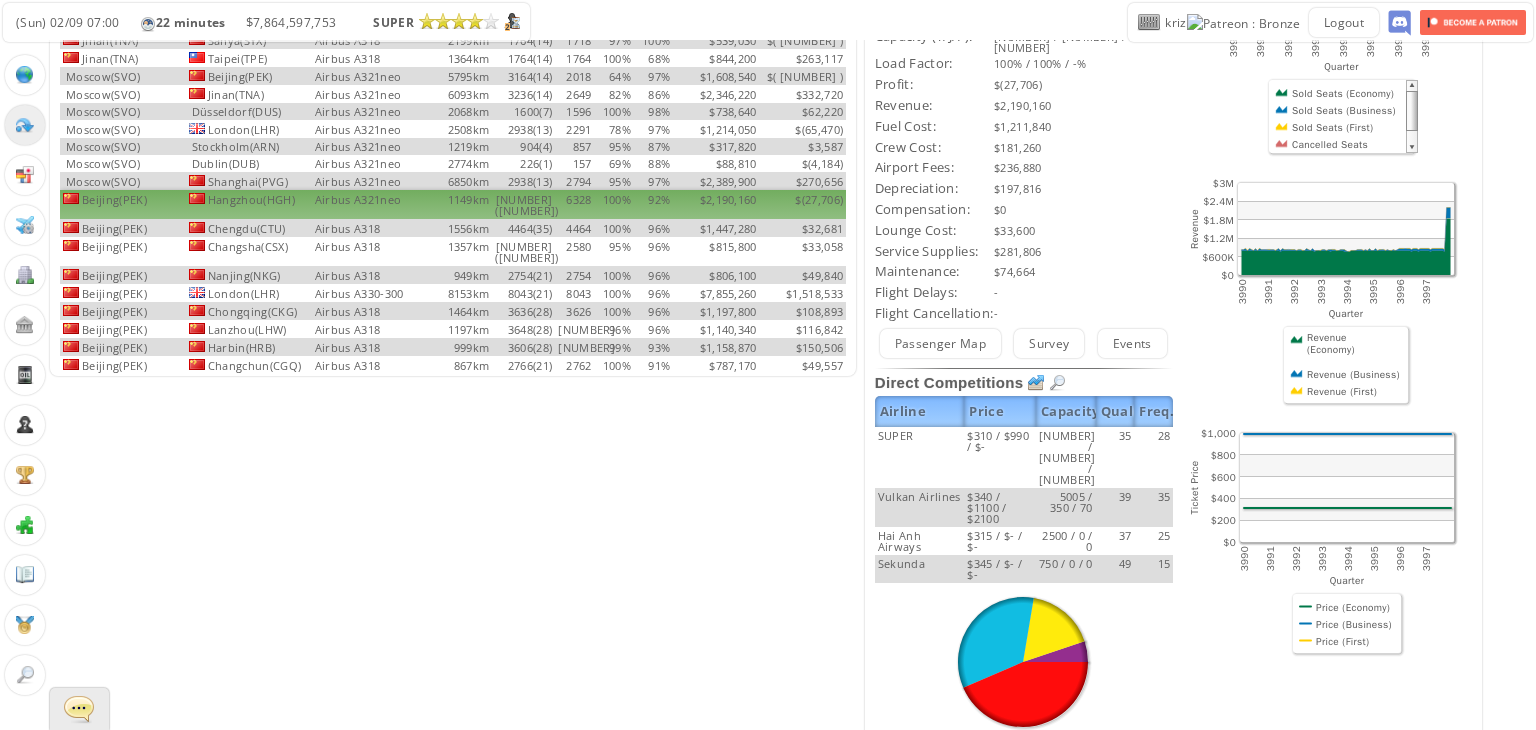 scroll, scrollTop: 0, scrollLeft: 0, axis: both 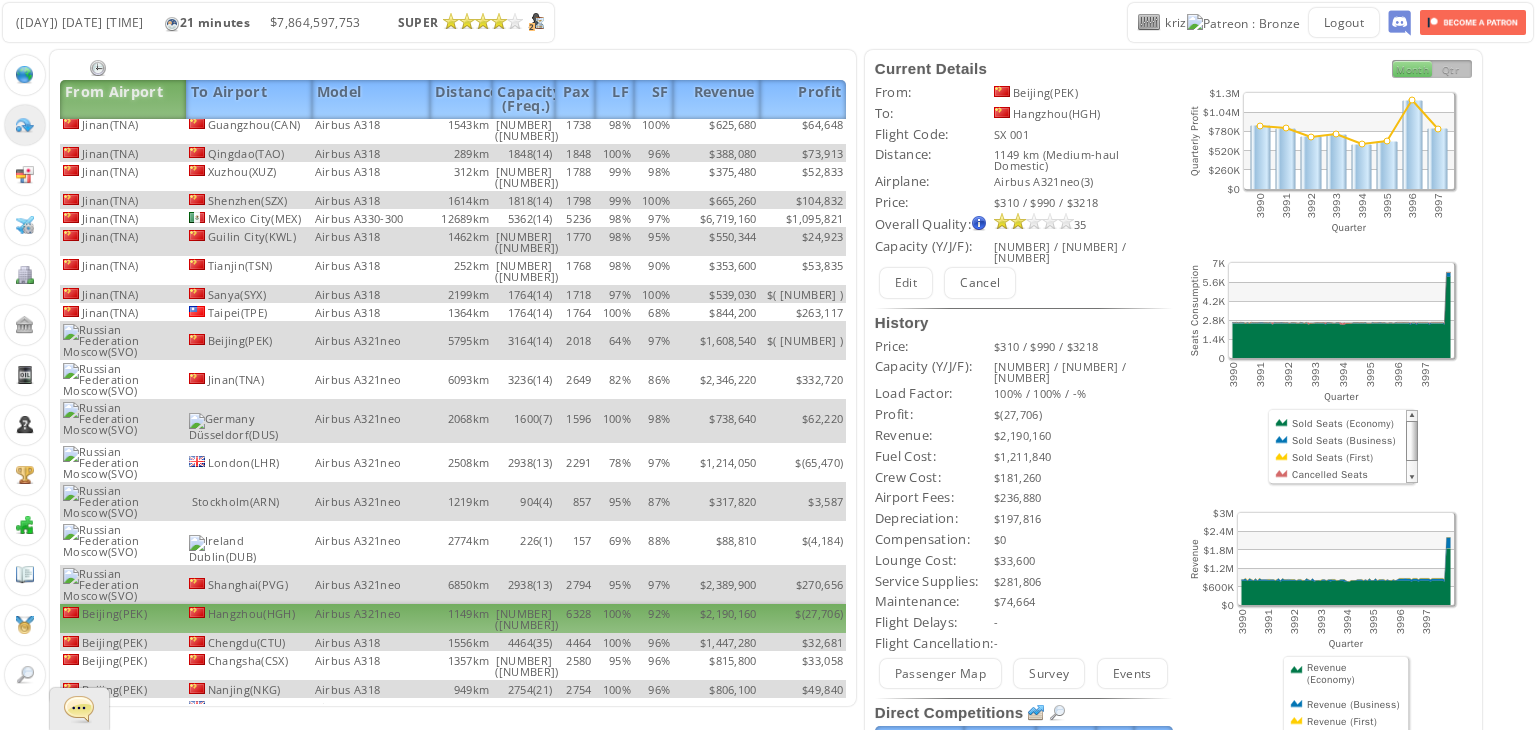click on "5488(14)" at bounding box center (523, 52) 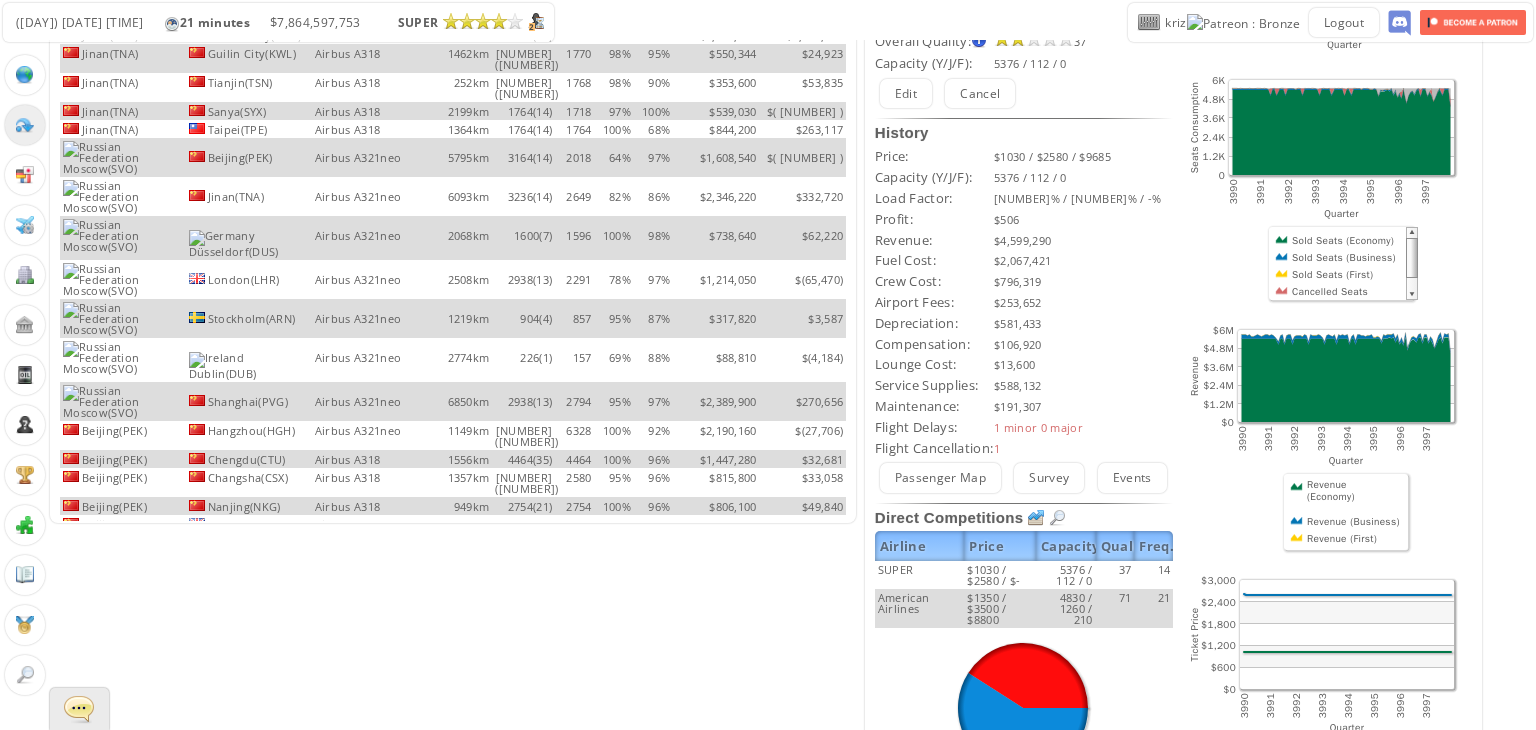 scroll, scrollTop: 0, scrollLeft: 0, axis: both 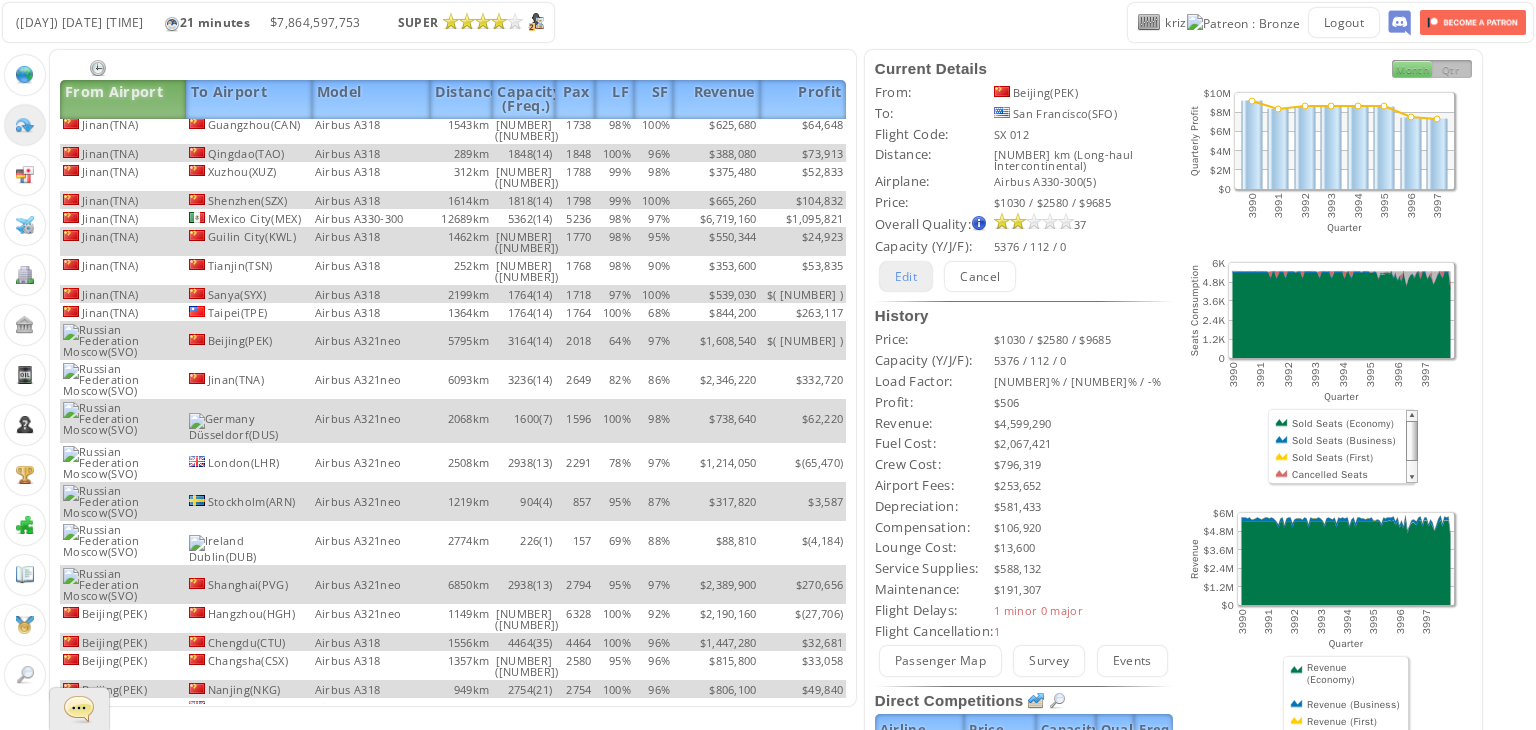 click on "Edit" at bounding box center (906, 276) 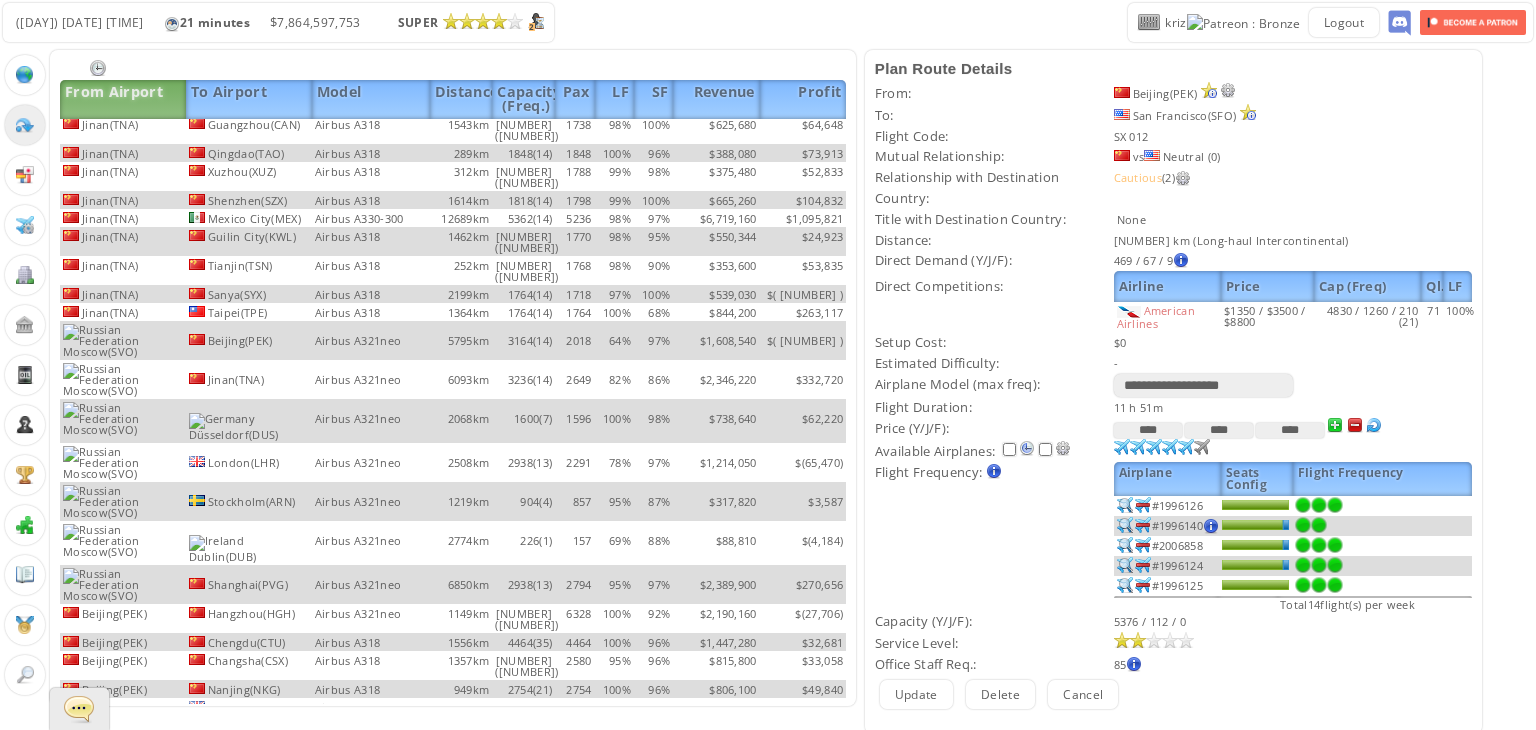 click on "****" at bounding box center (1148, 430) 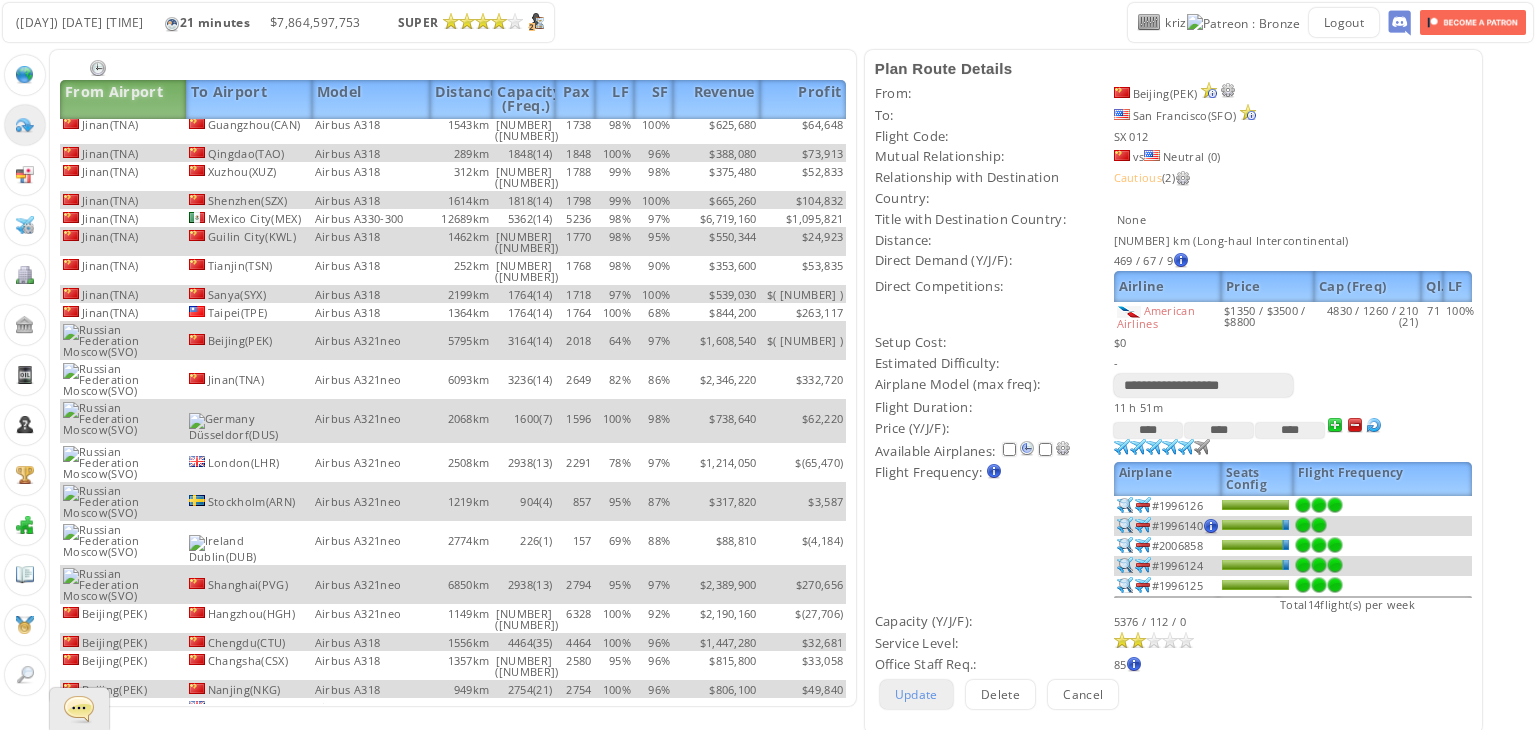 type on "****" 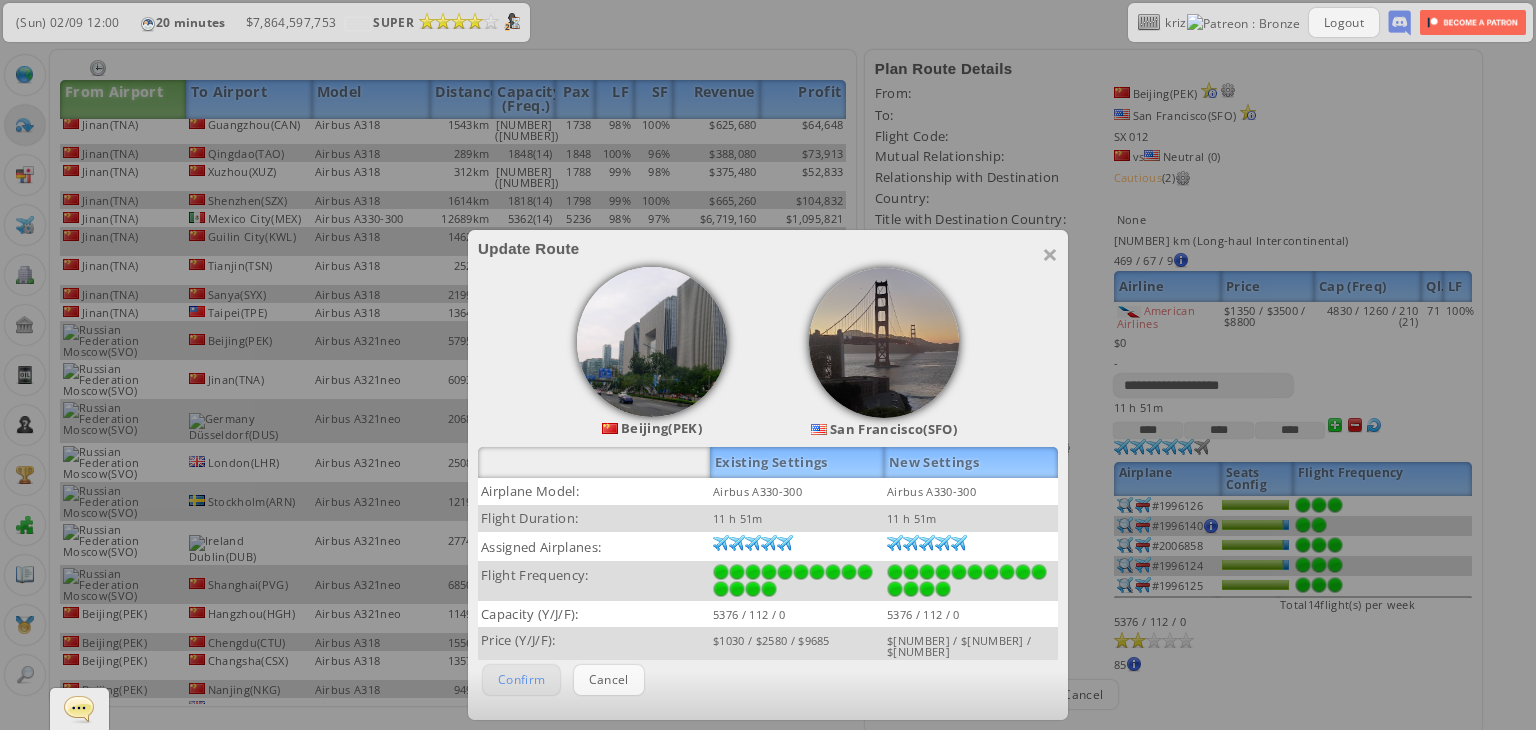 click on "Confirm" at bounding box center [521, 679] 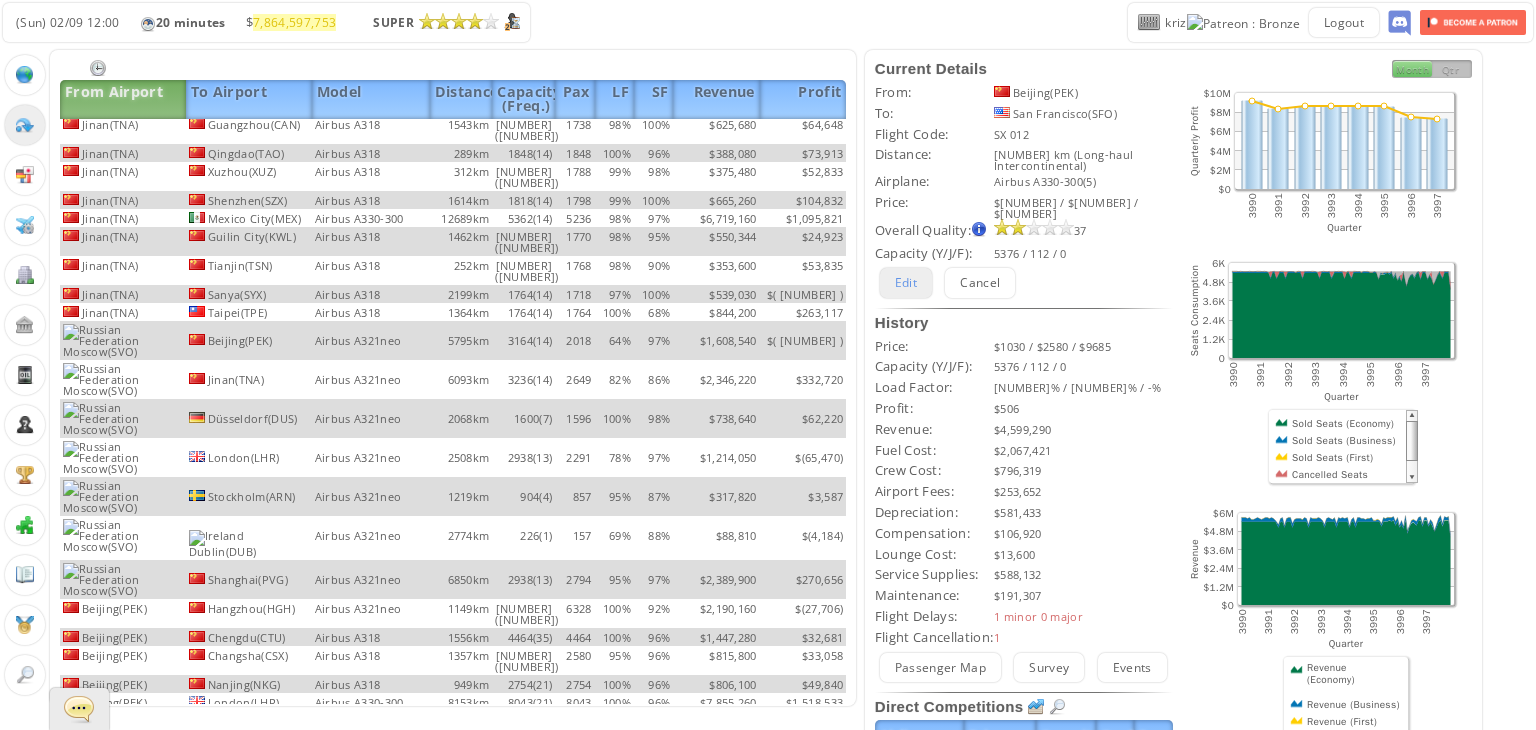 click on "Edit" at bounding box center (906, 282) 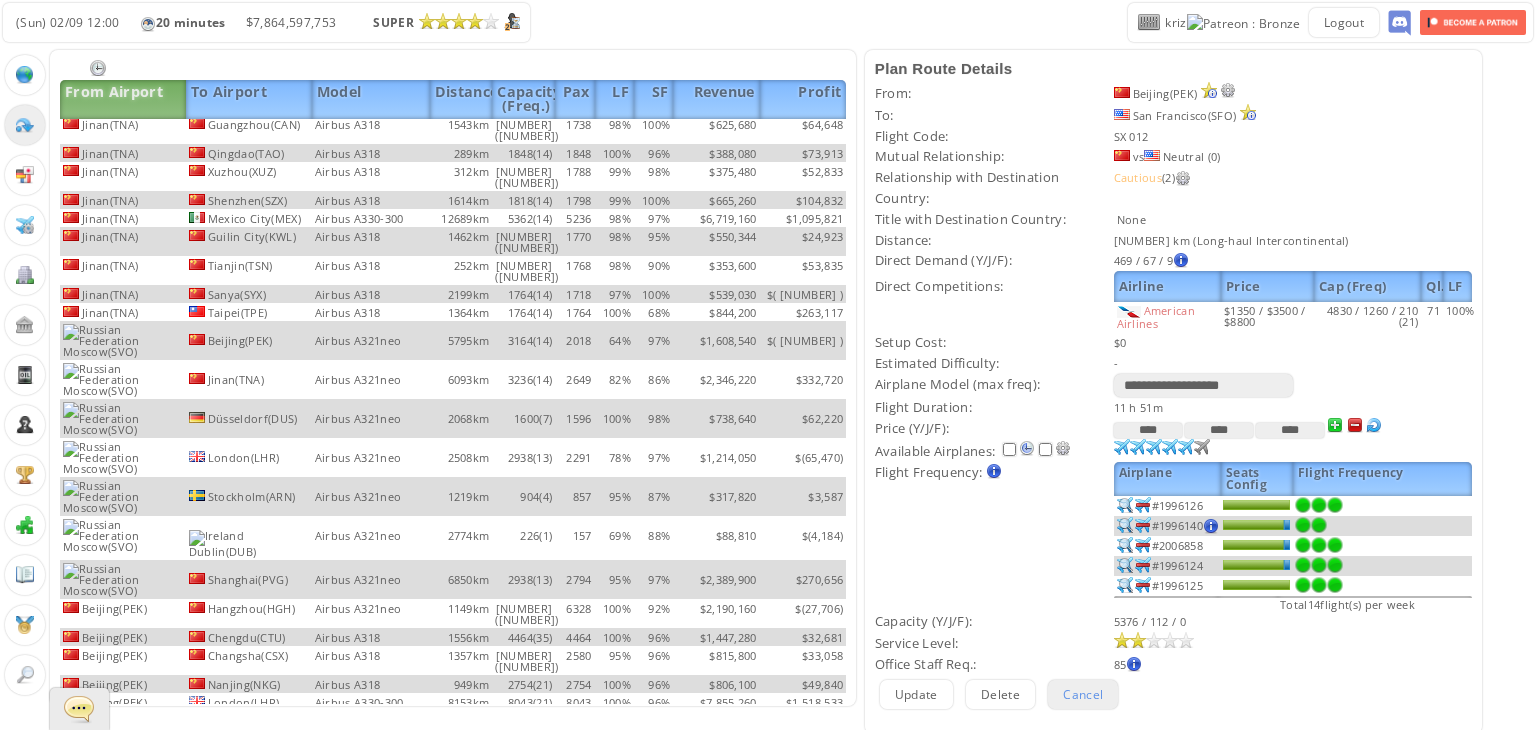 click on "Cancel" at bounding box center (1083, 694) 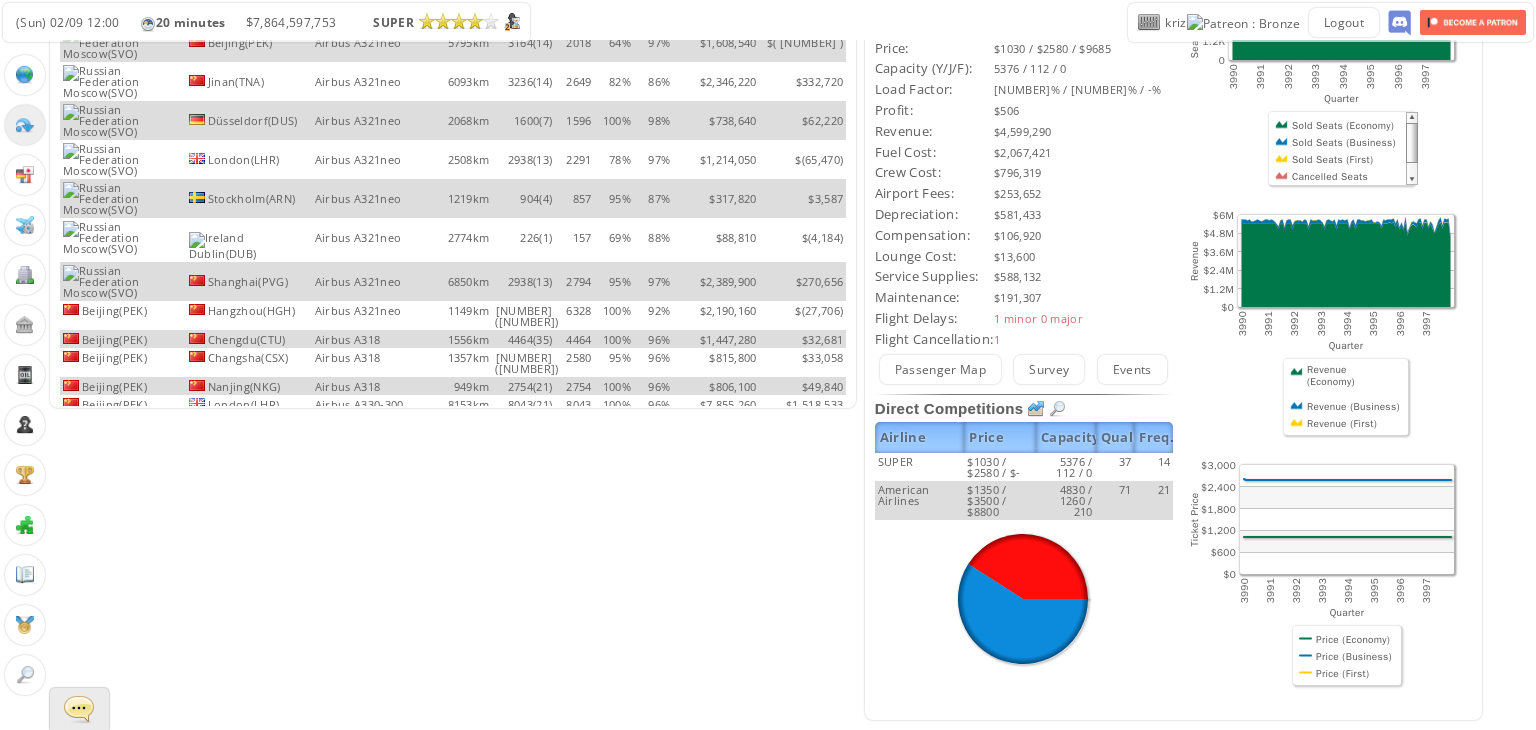 scroll, scrollTop: 0, scrollLeft: 0, axis: both 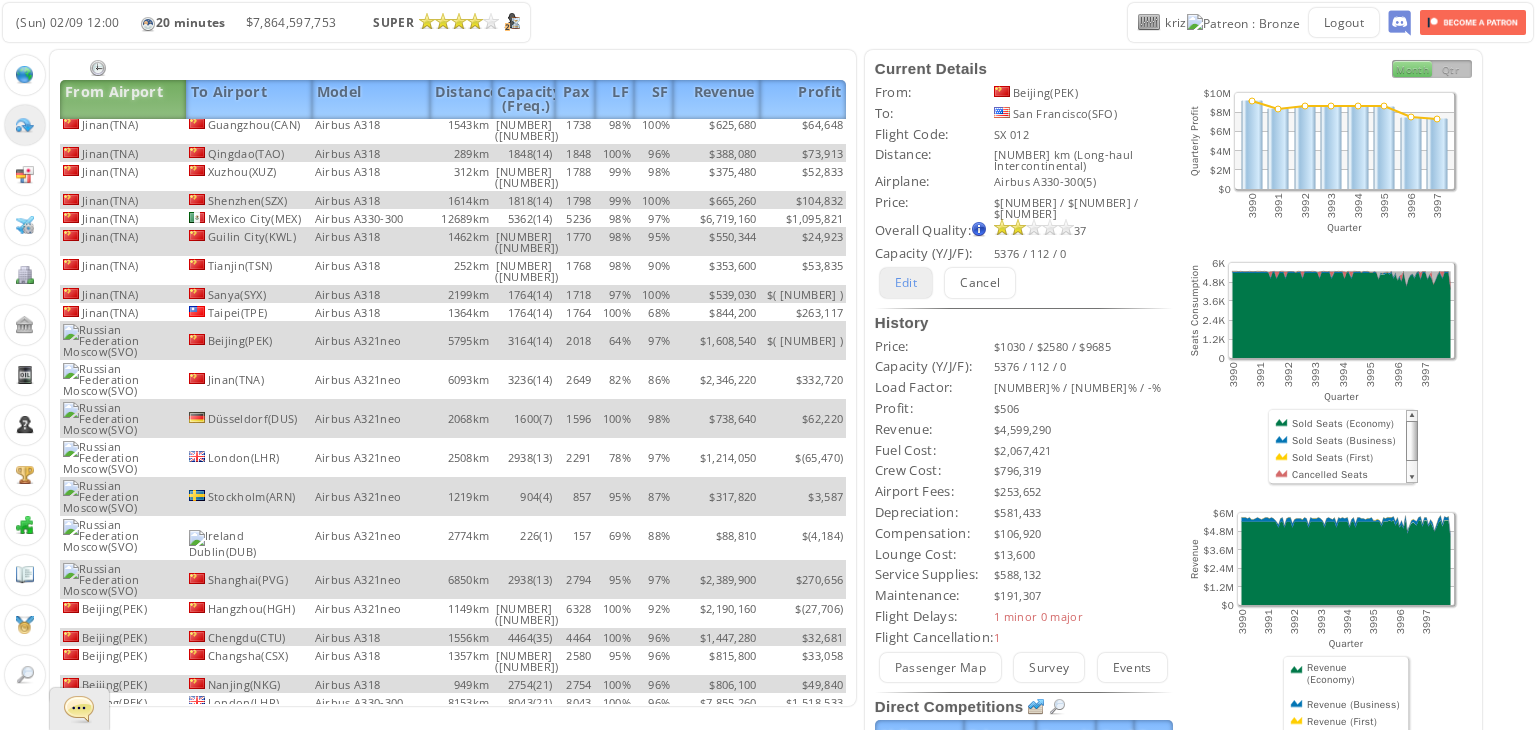 click on "Edit" at bounding box center (906, 282) 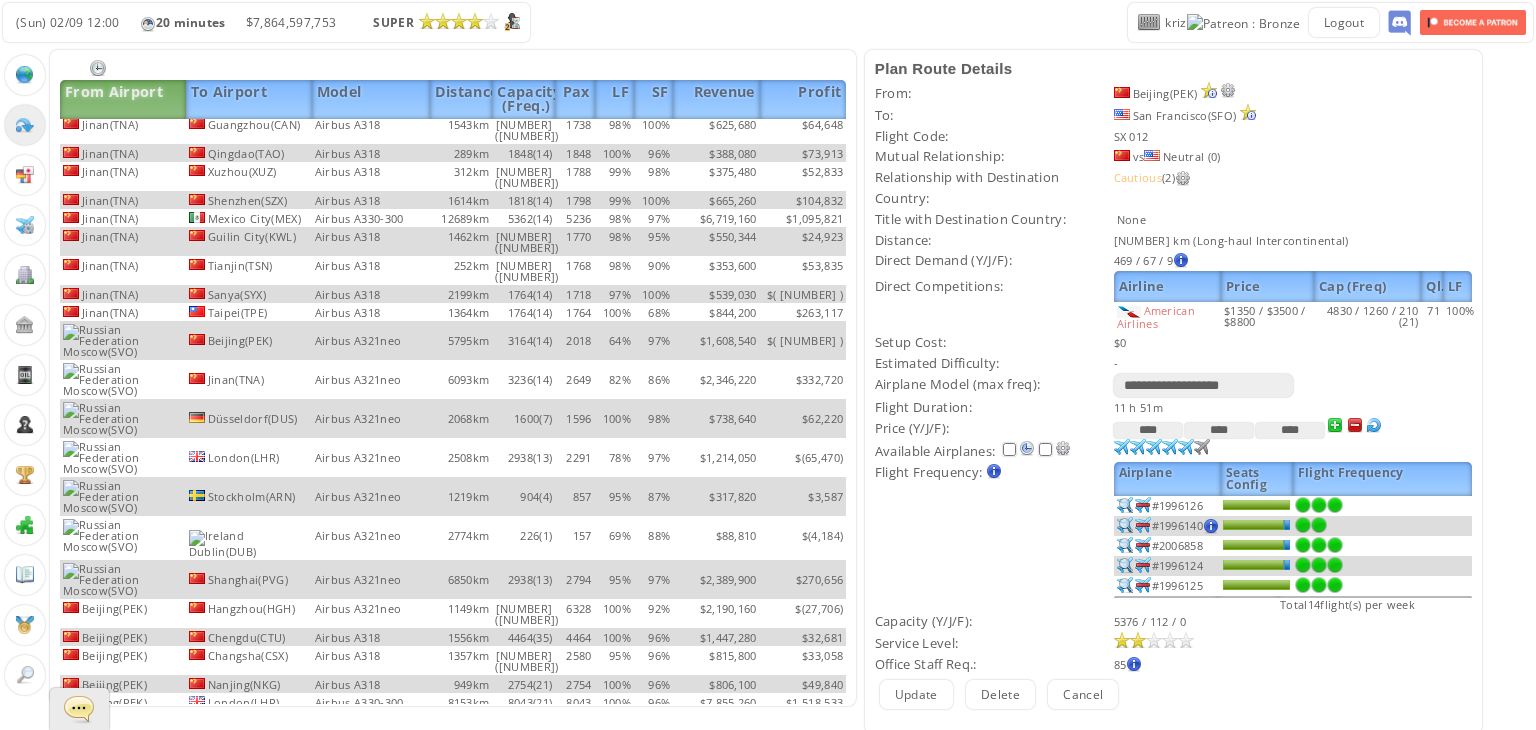 click at bounding box center [1125, 505] 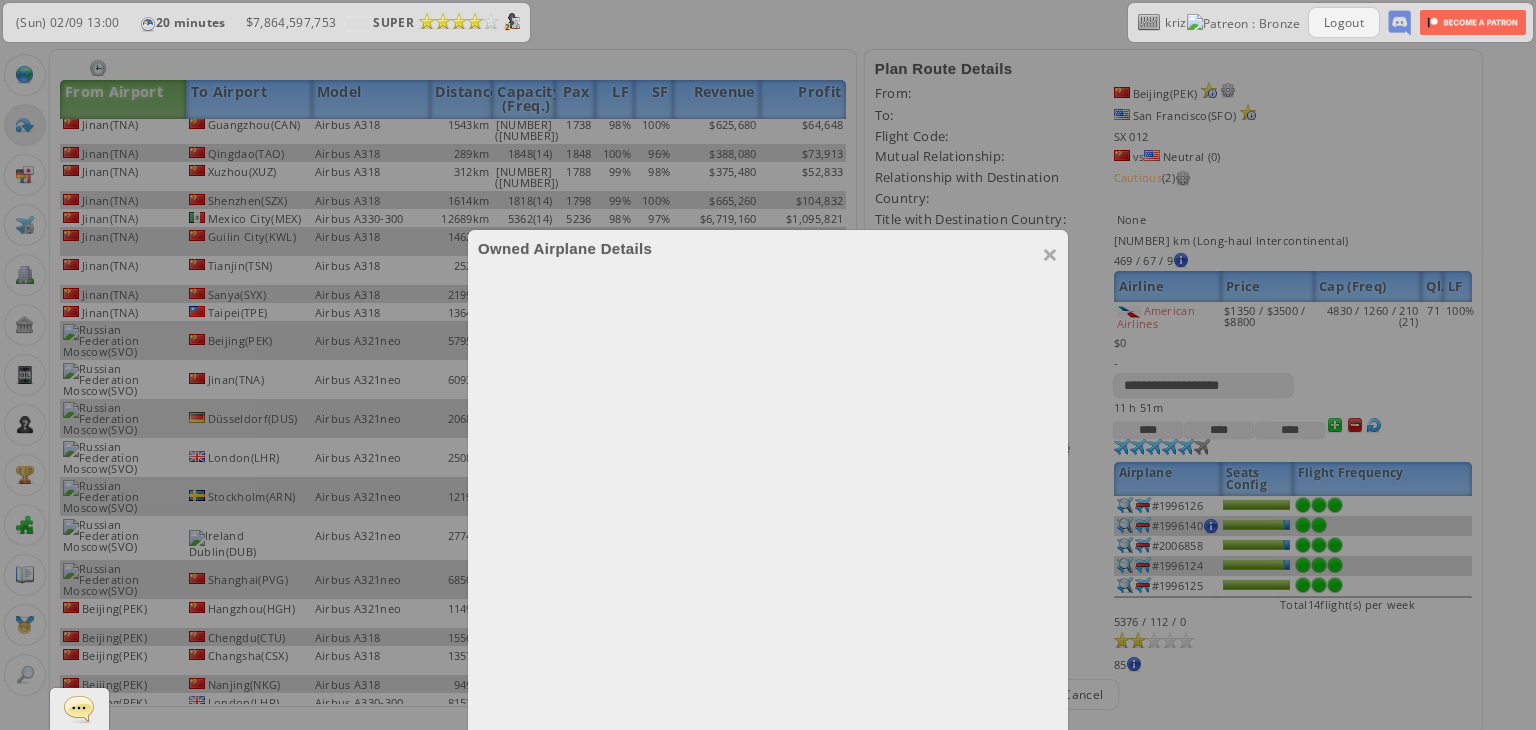 click at bounding box center (979, 943) 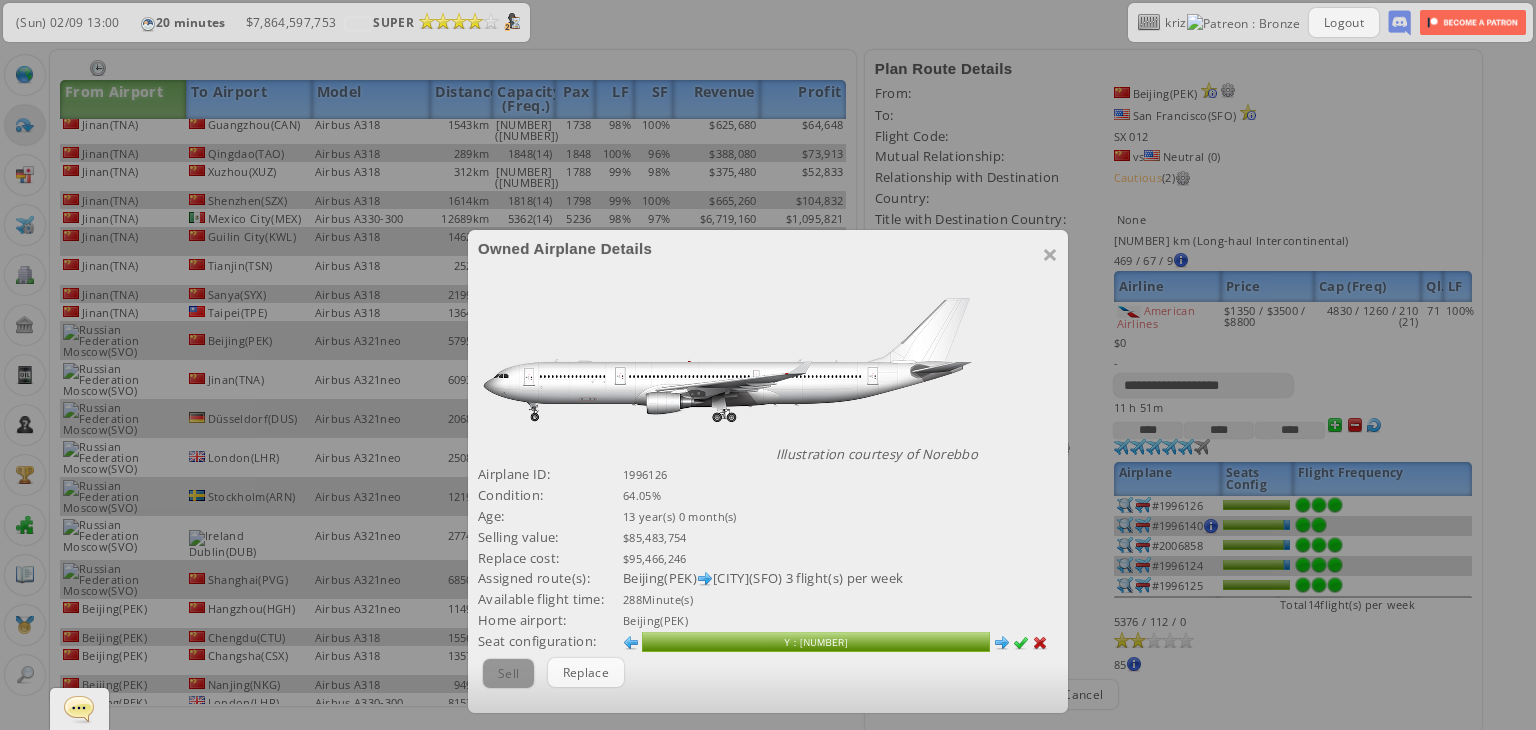 click at bounding box center (1002, 643) 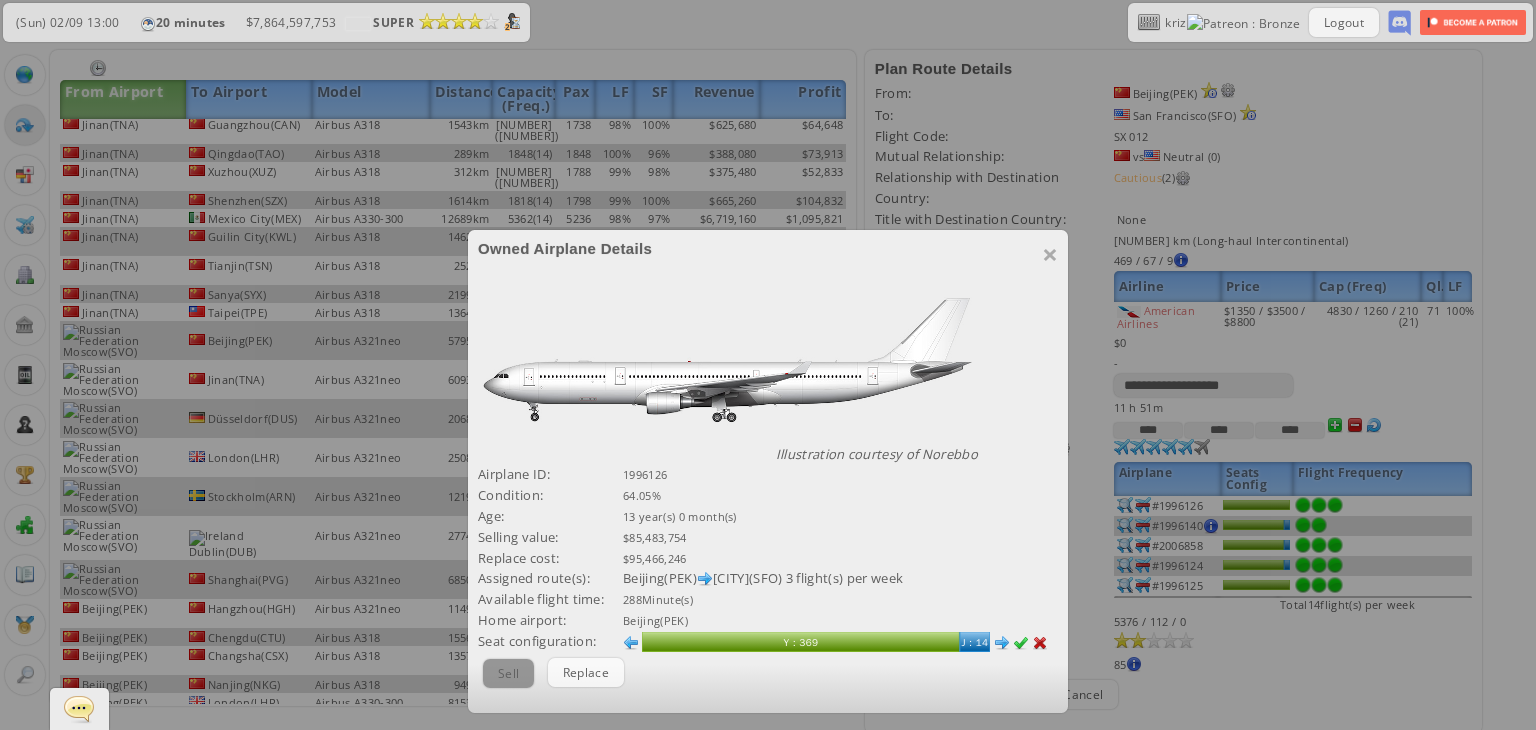 click at bounding box center (1021, 643) 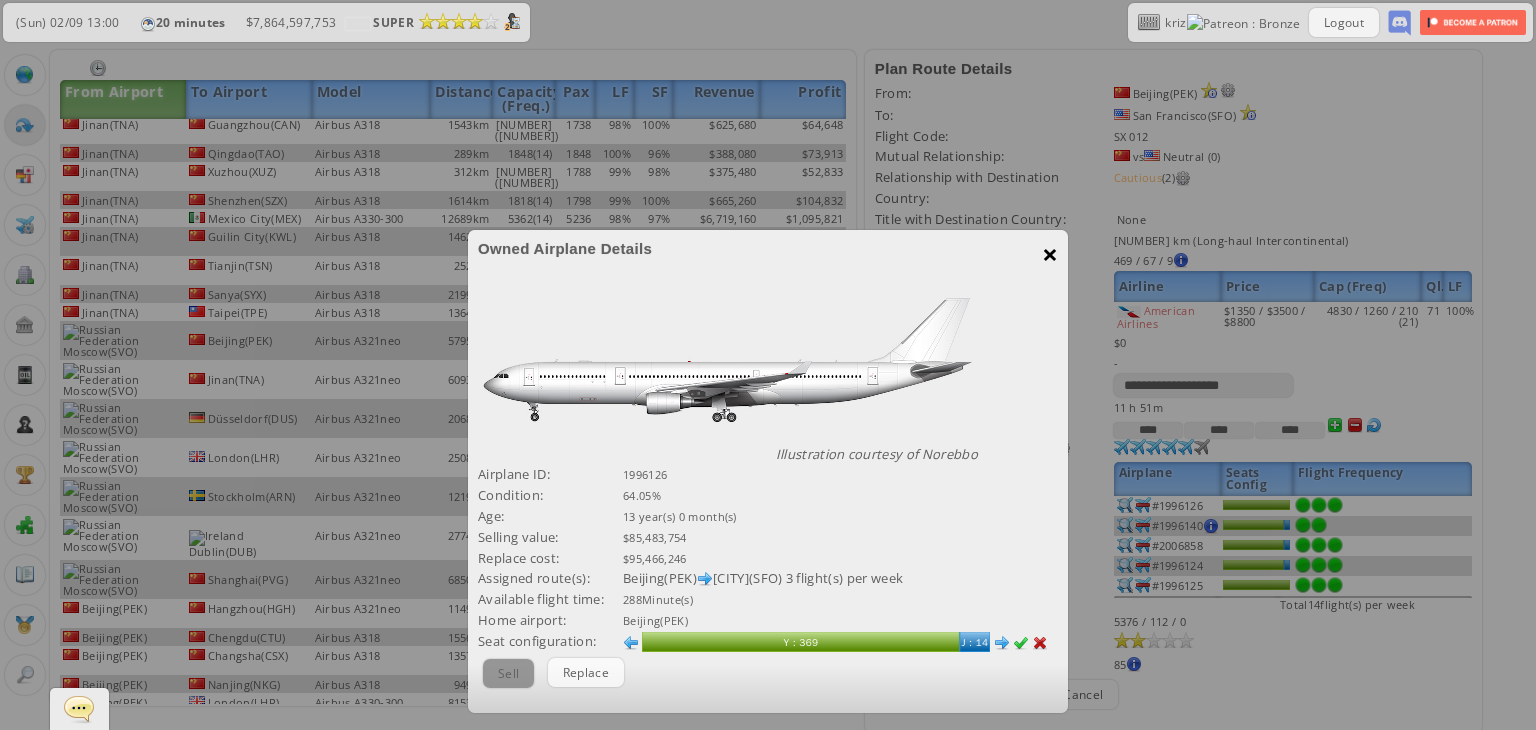 click on "×" at bounding box center [1050, 254] 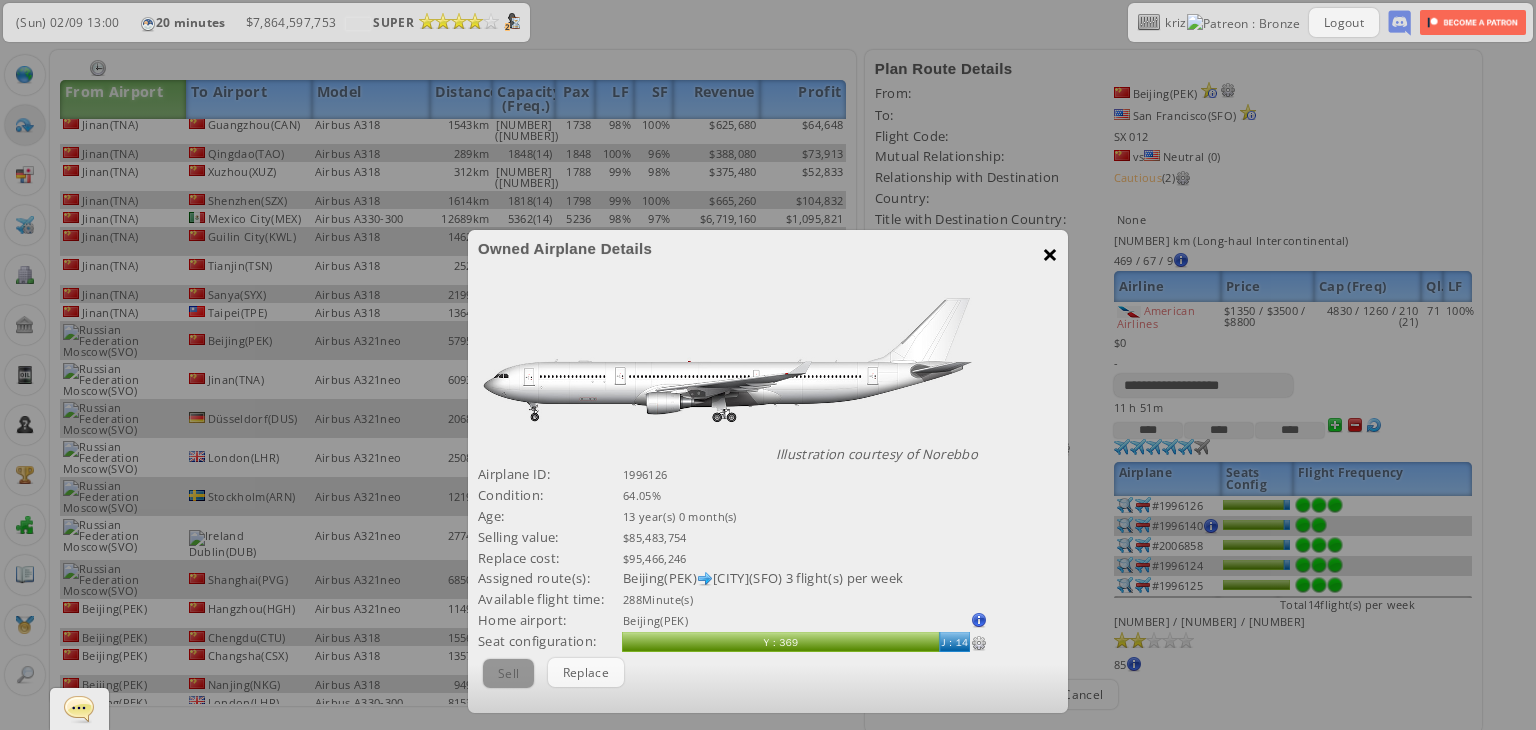 click on "×" at bounding box center [1050, 254] 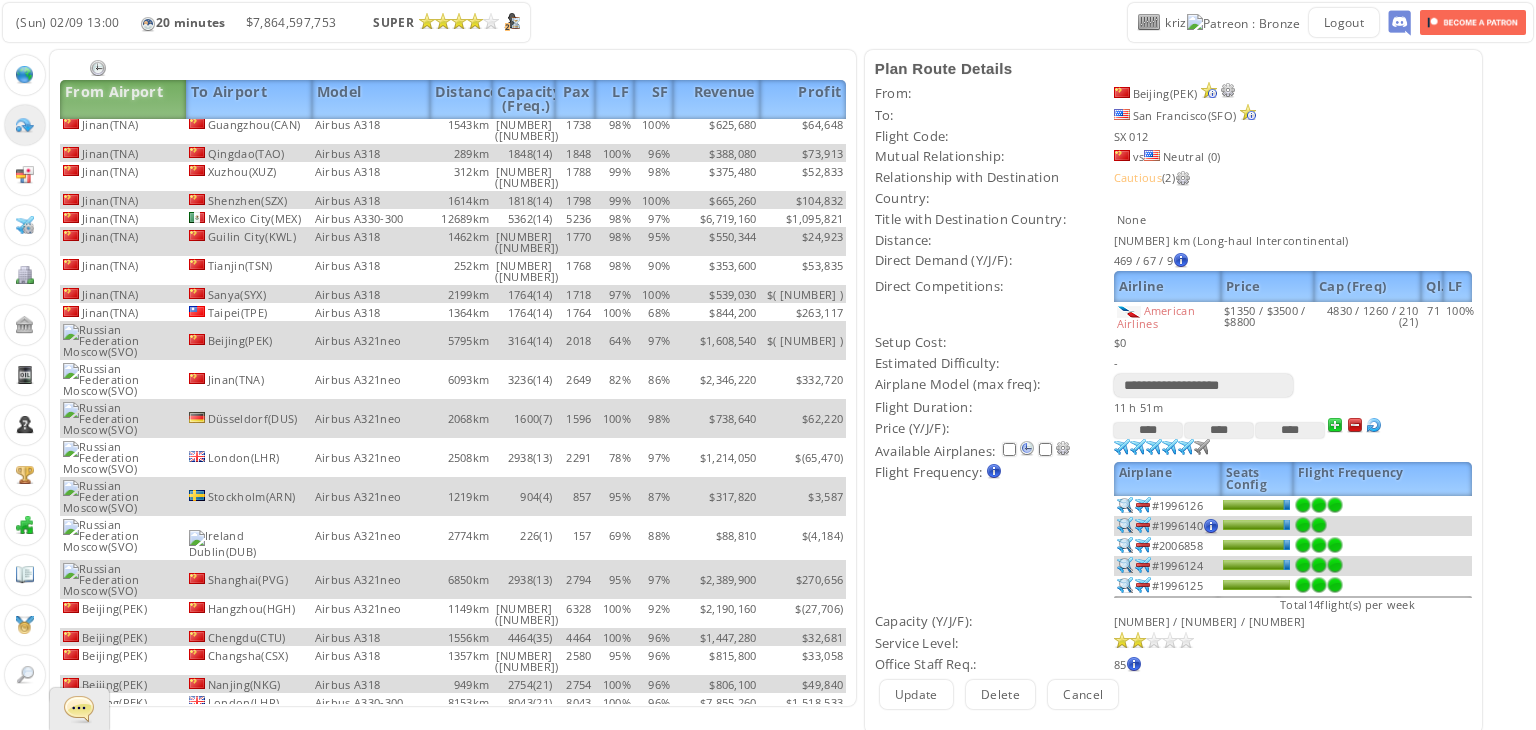 click at bounding box center [1125, 505] 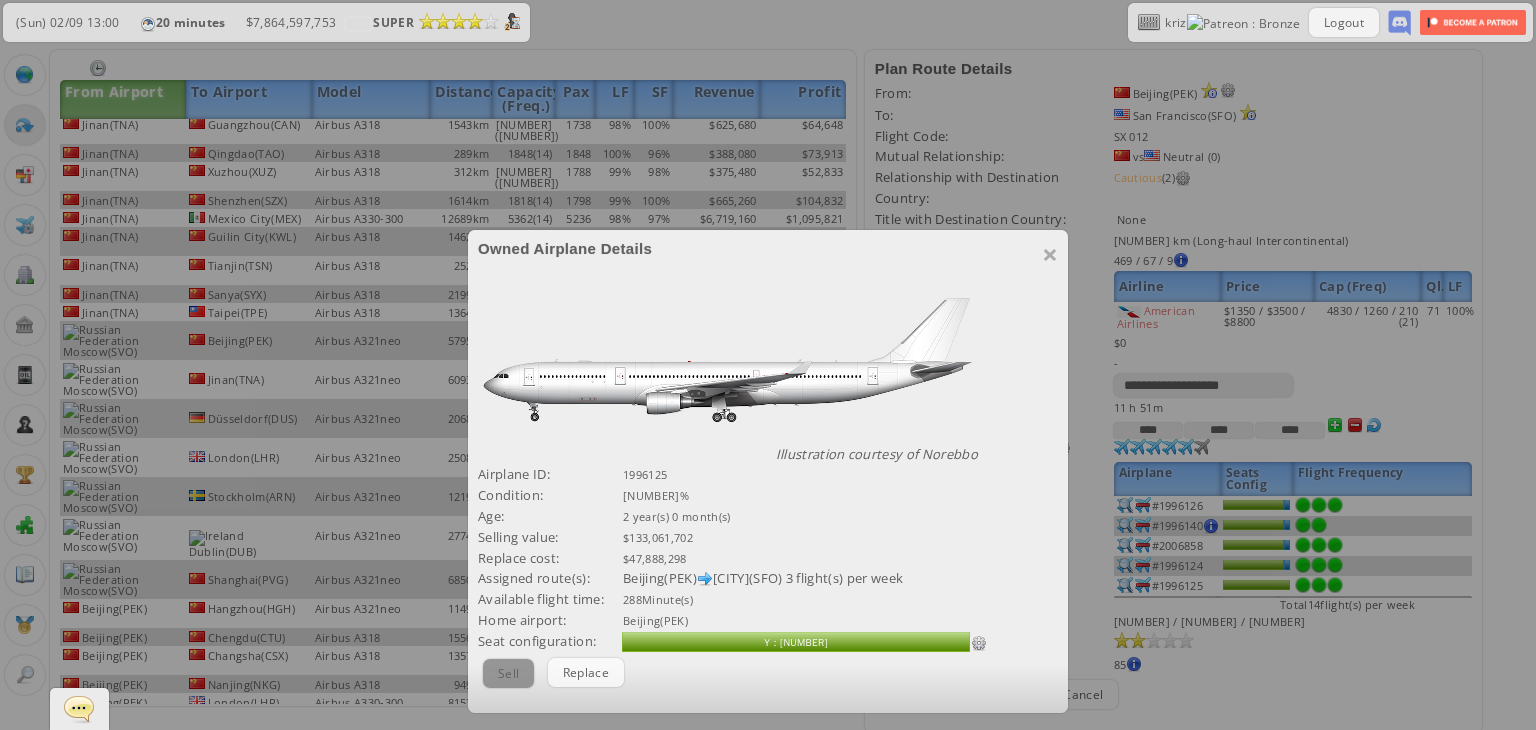 click at bounding box center [979, 643] 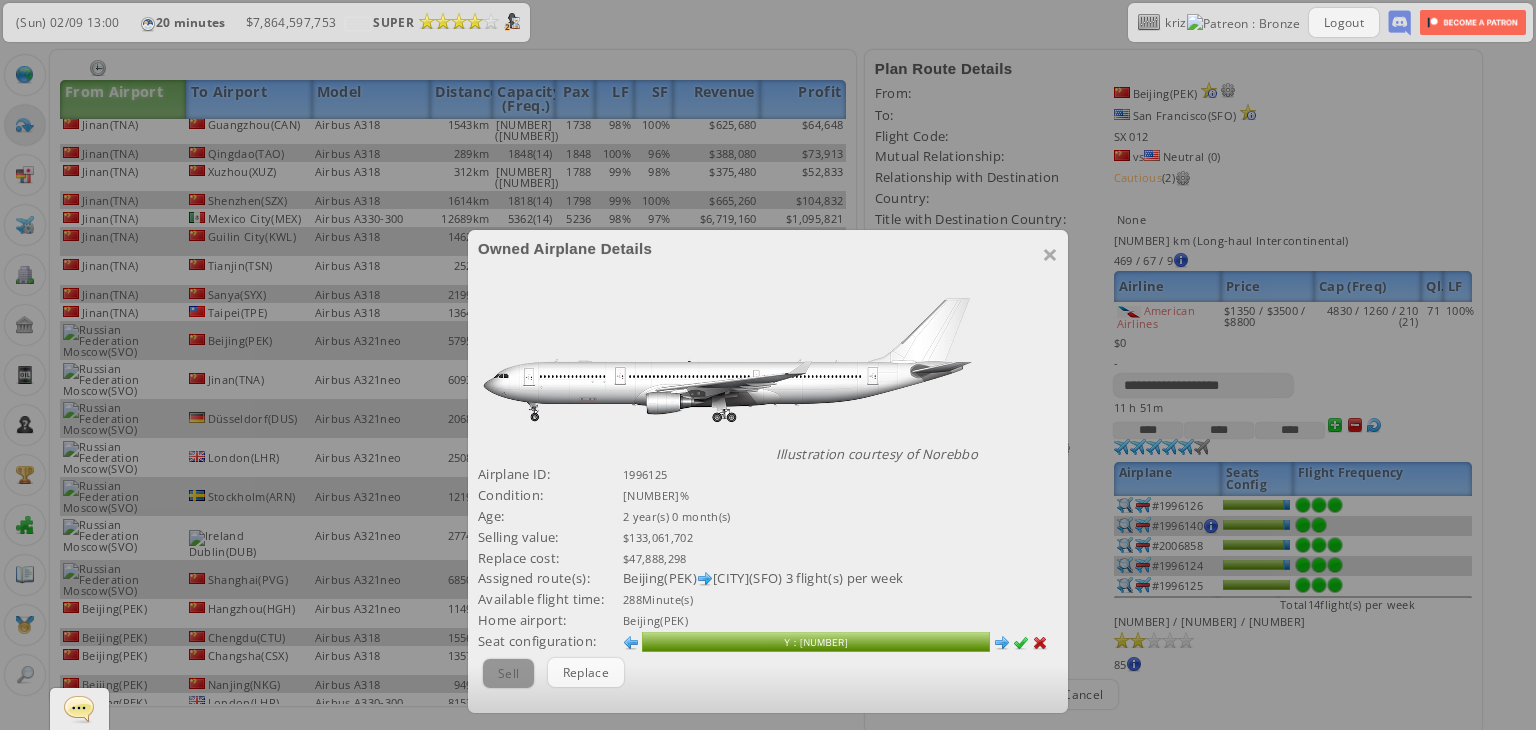 click at bounding box center (1002, 643) 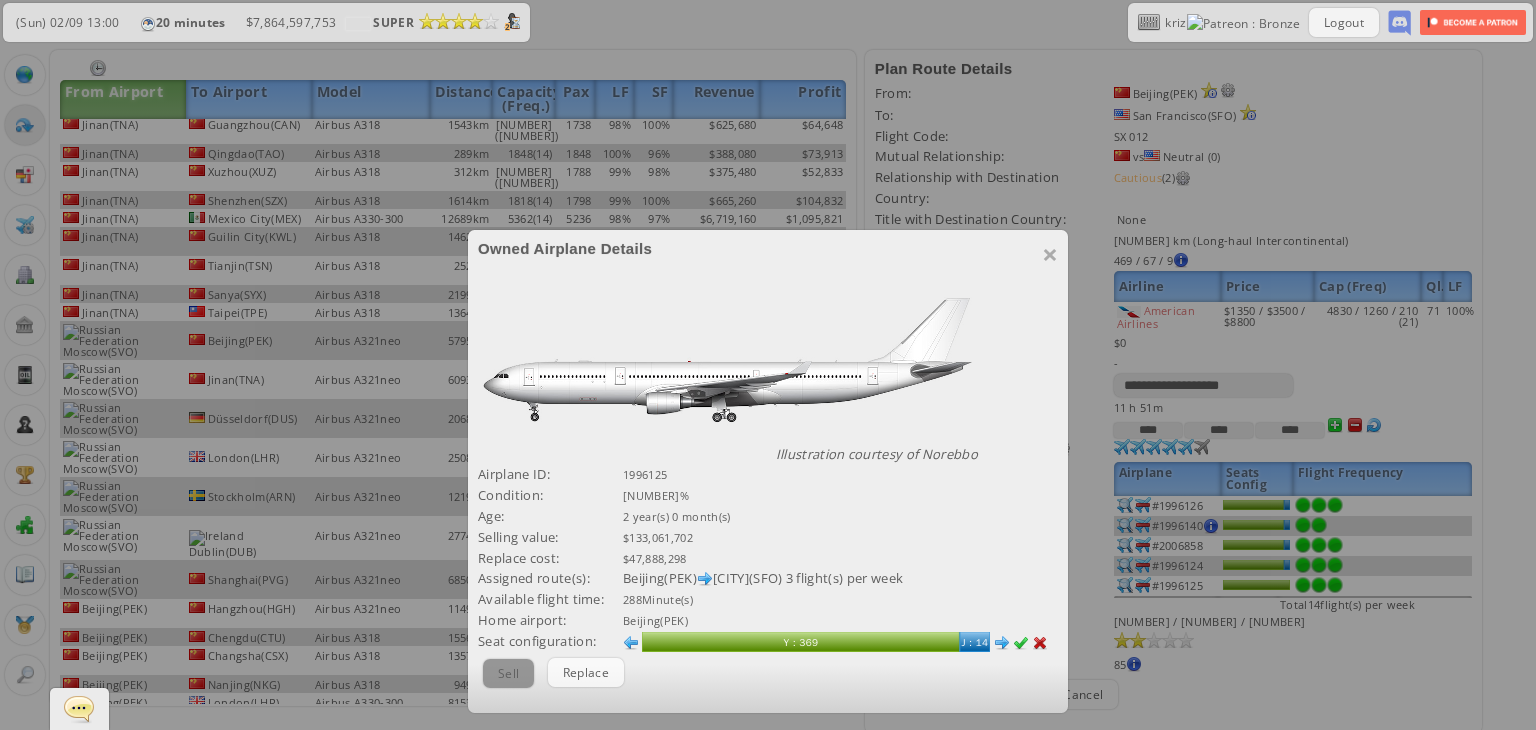 click at bounding box center (1021, 643) 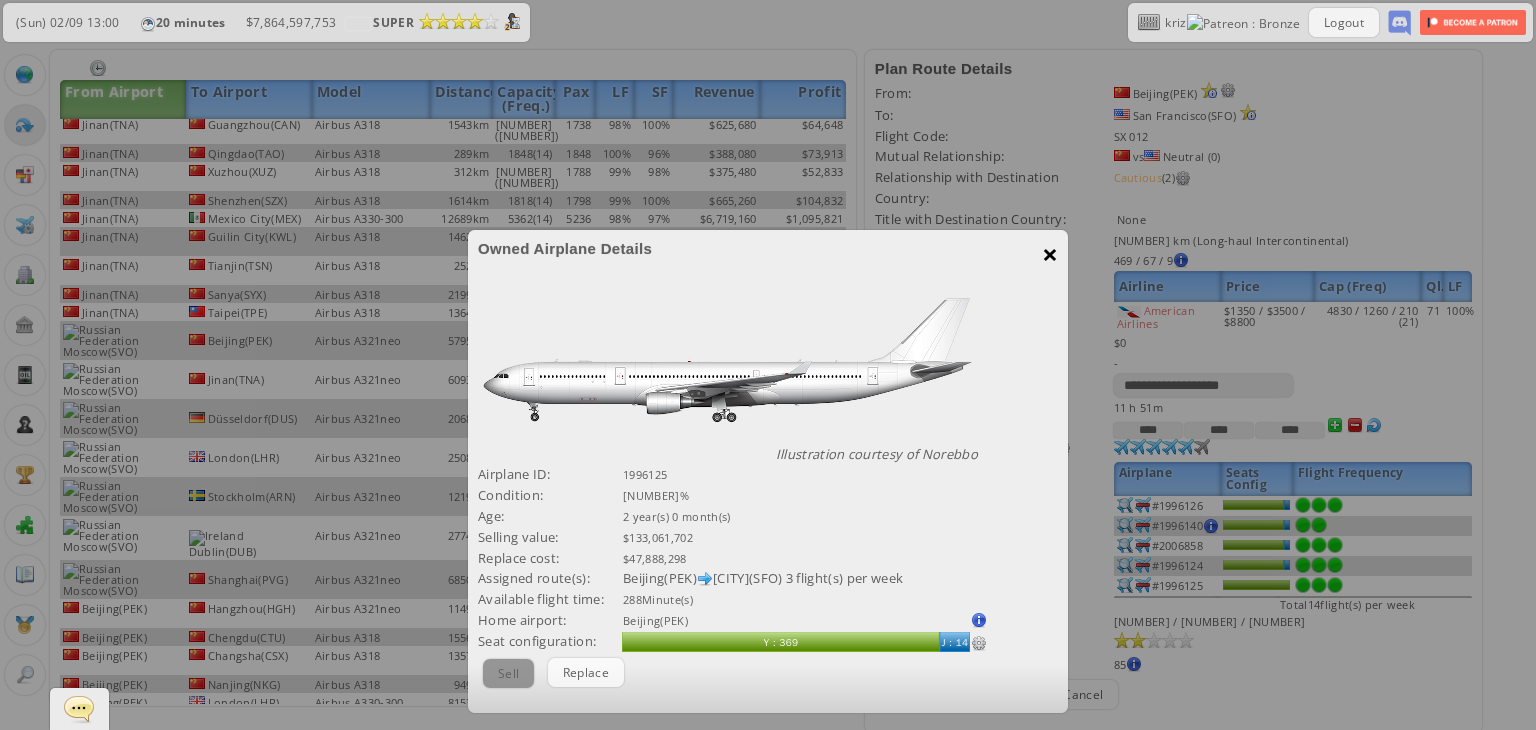 click on "×" at bounding box center (1050, 254) 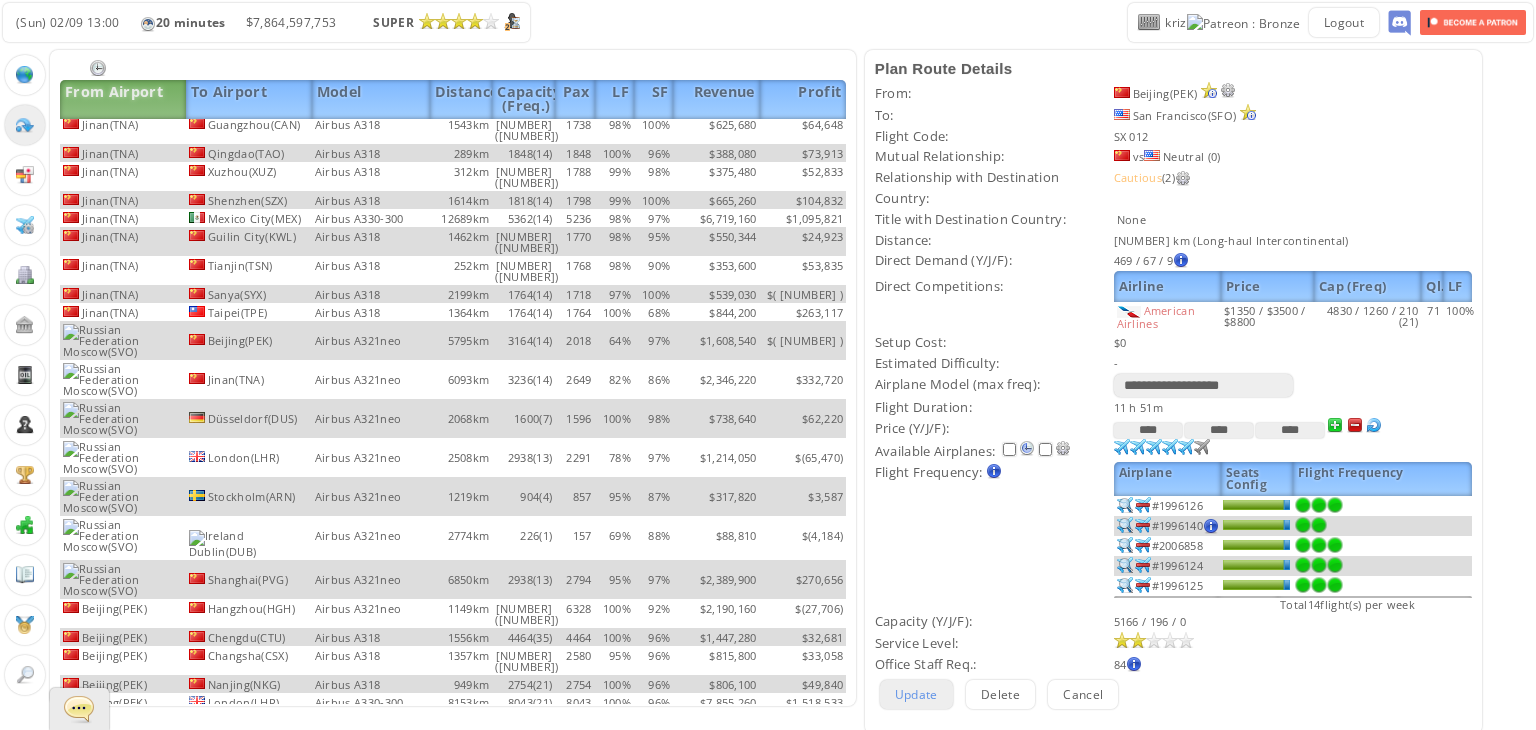 click on "Update" at bounding box center (916, 694) 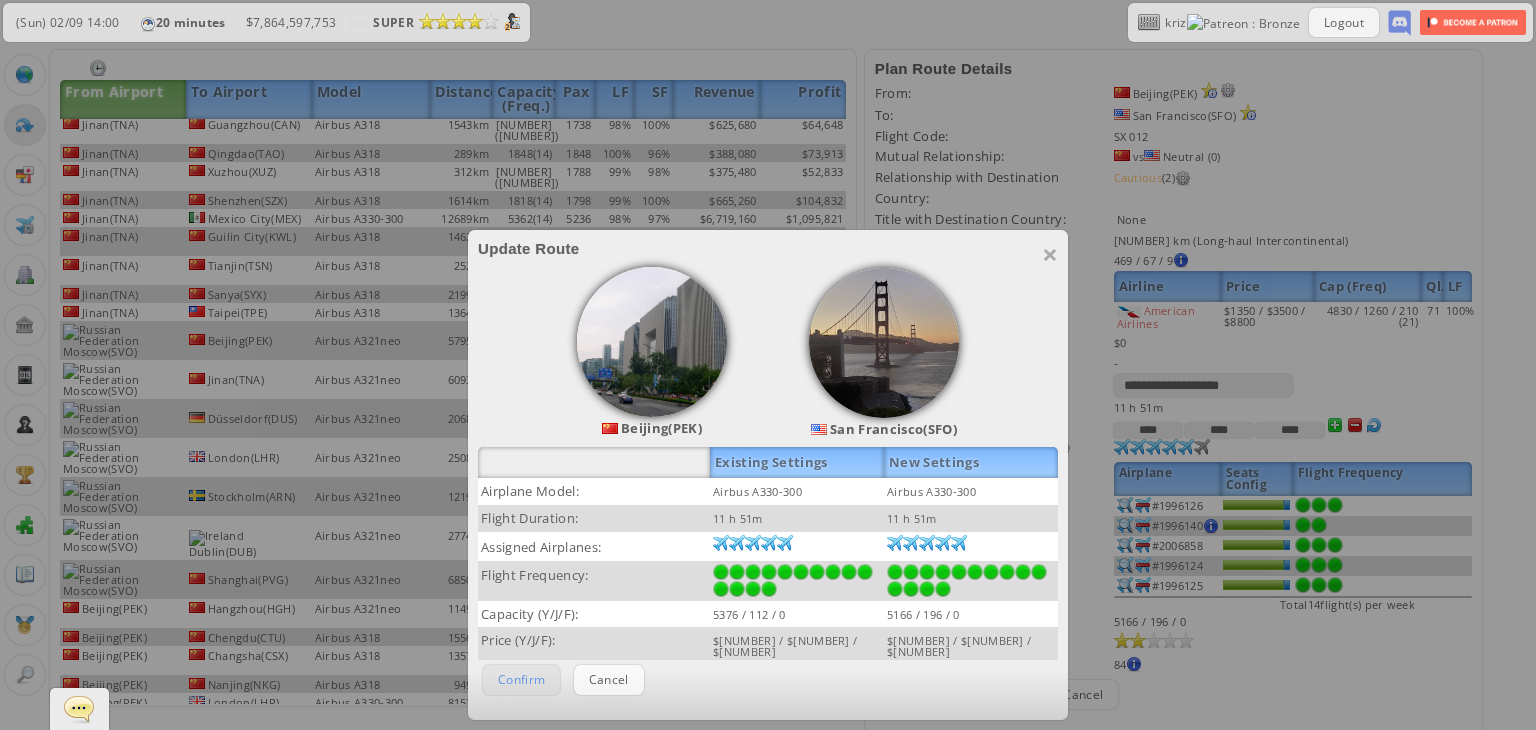 click on "Confirm" at bounding box center (521, 679) 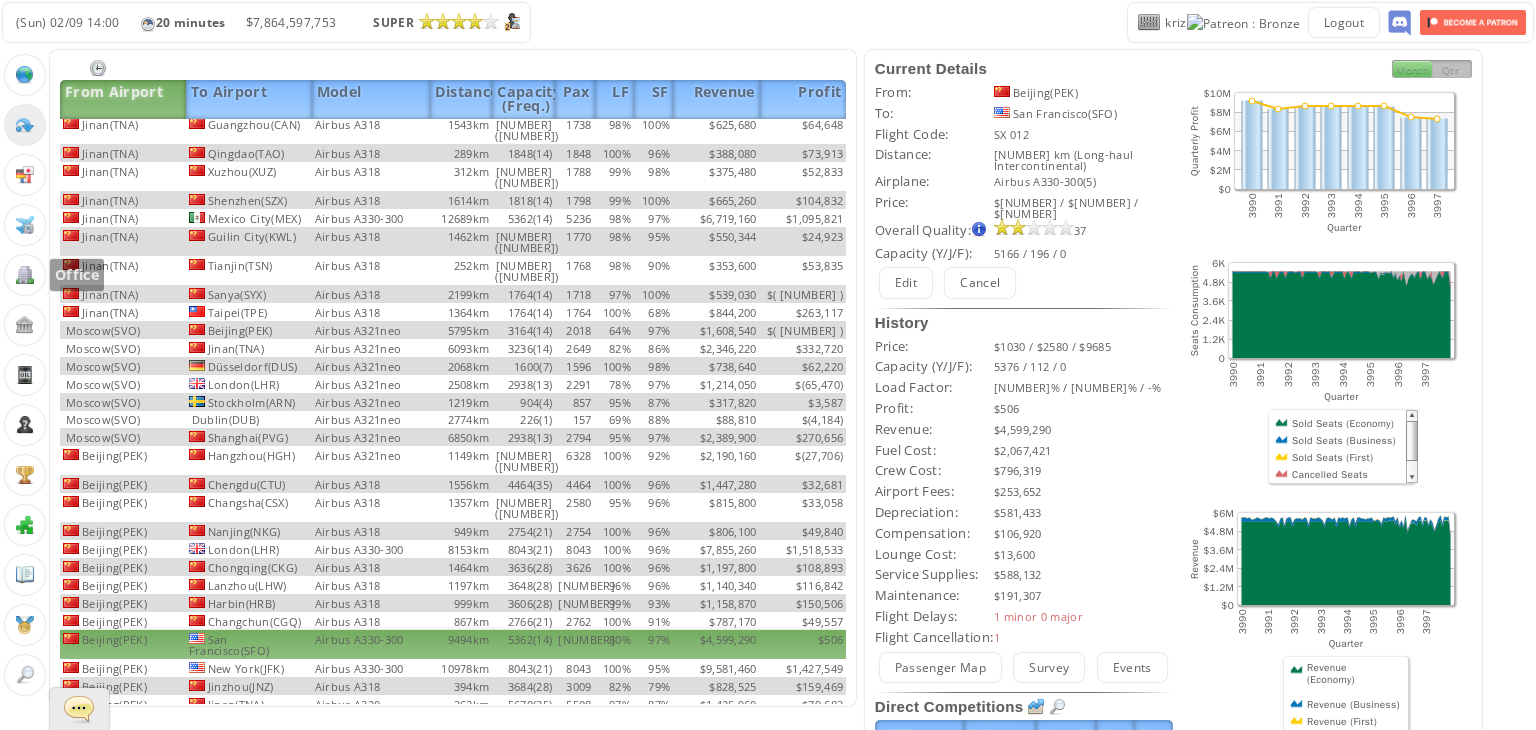 click at bounding box center (25, 275) 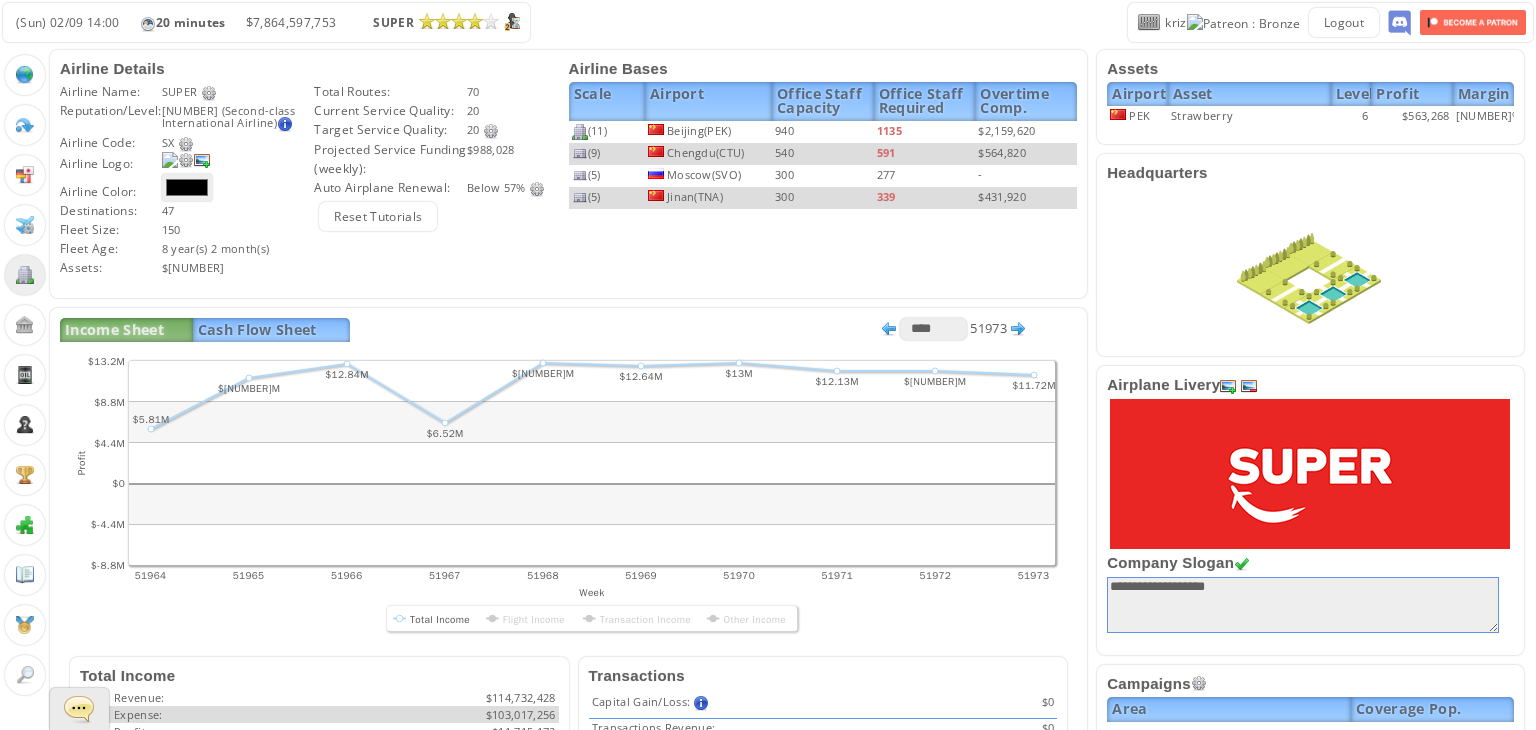 click at bounding box center [527, 618] 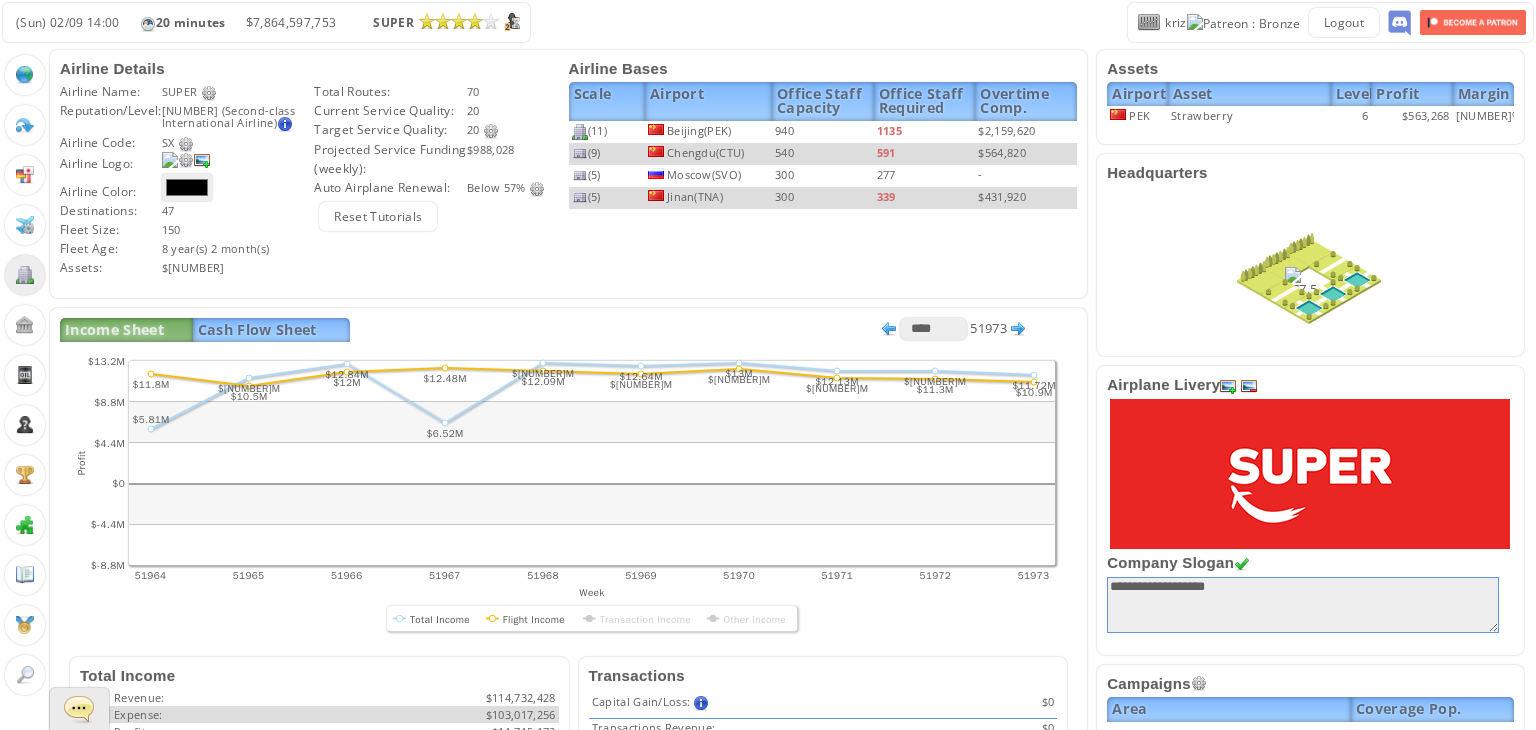 click at bounding box center [527, 618] 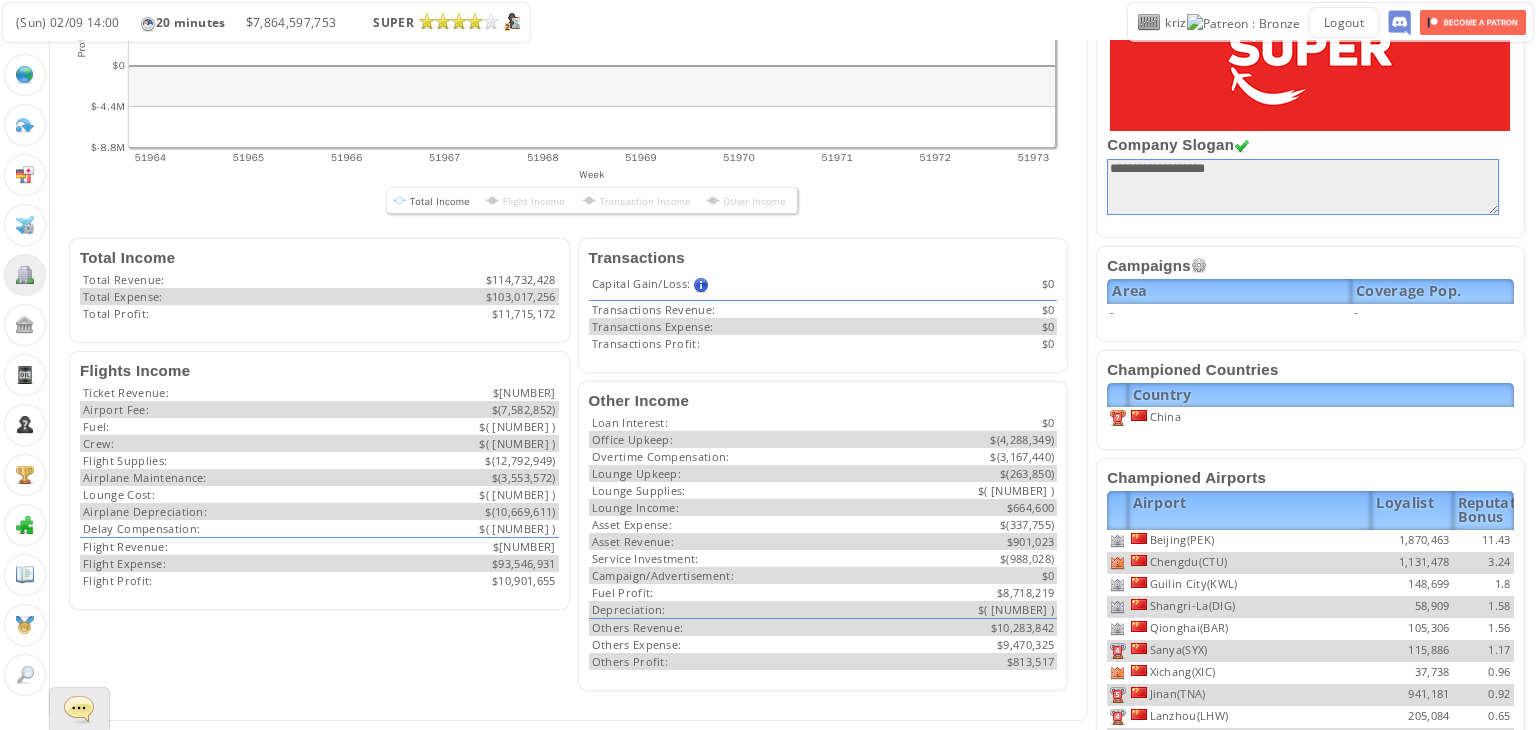 scroll, scrollTop: 419, scrollLeft: 0, axis: vertical 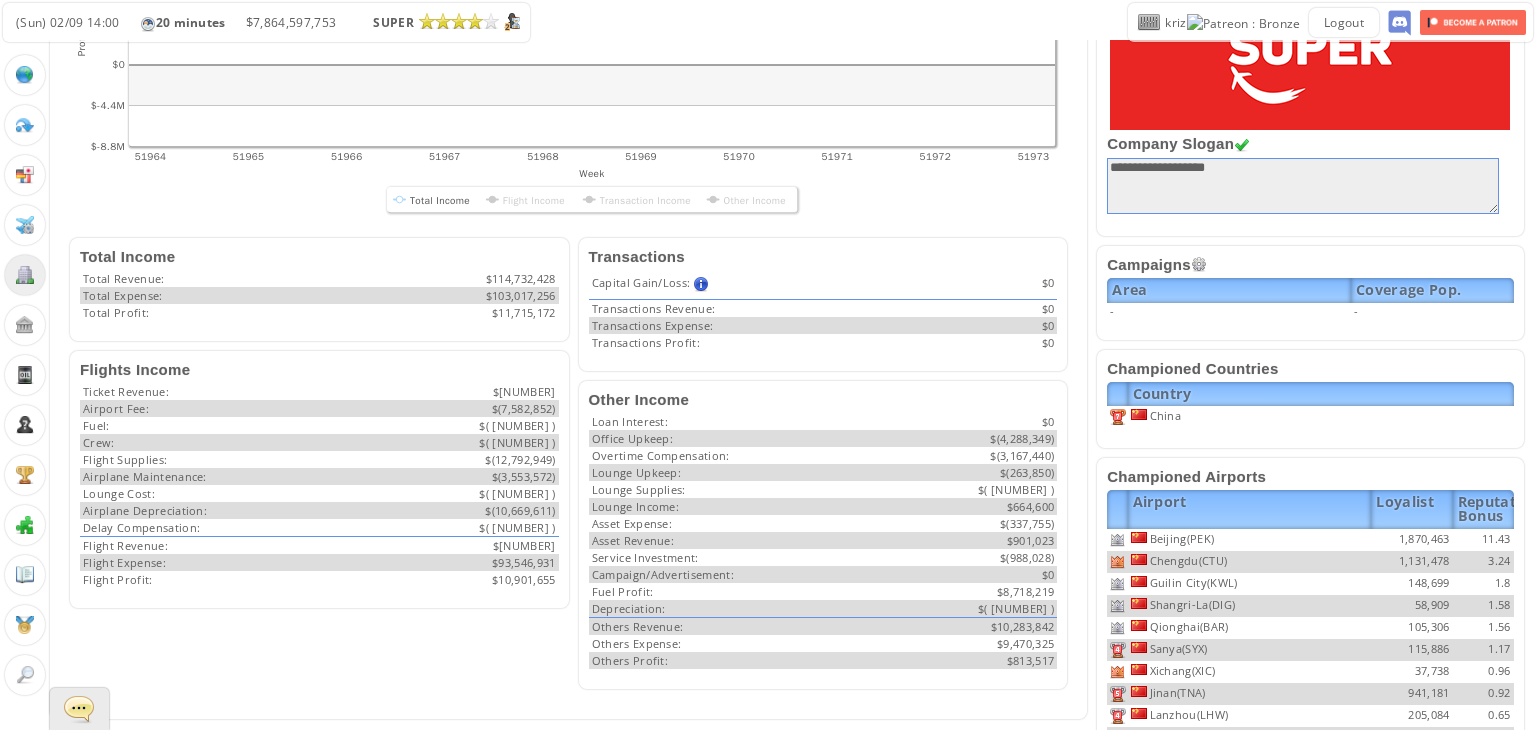 click at bounding box center [25, 375] 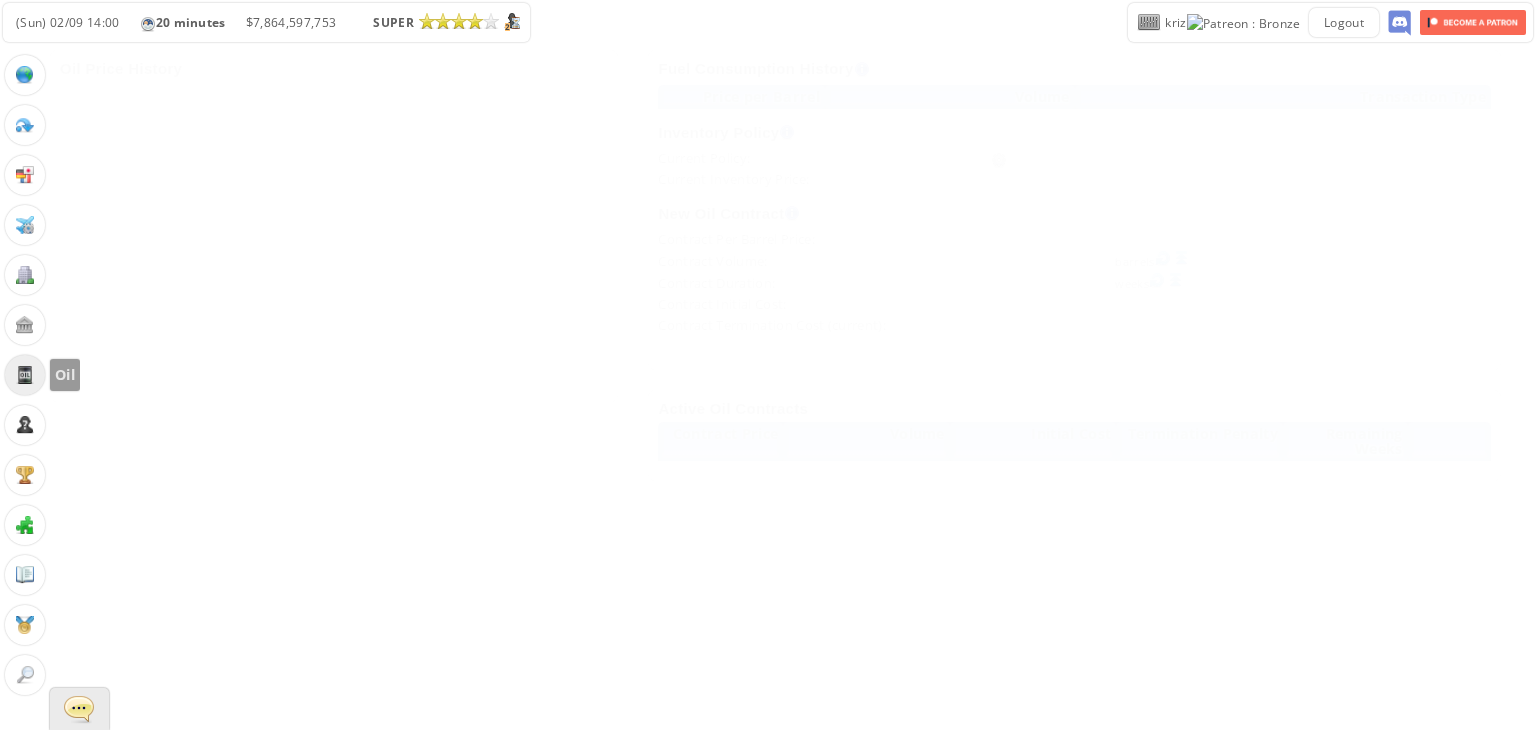 scroll, scrollTop: 0, scrollLeft: 0, axis: both 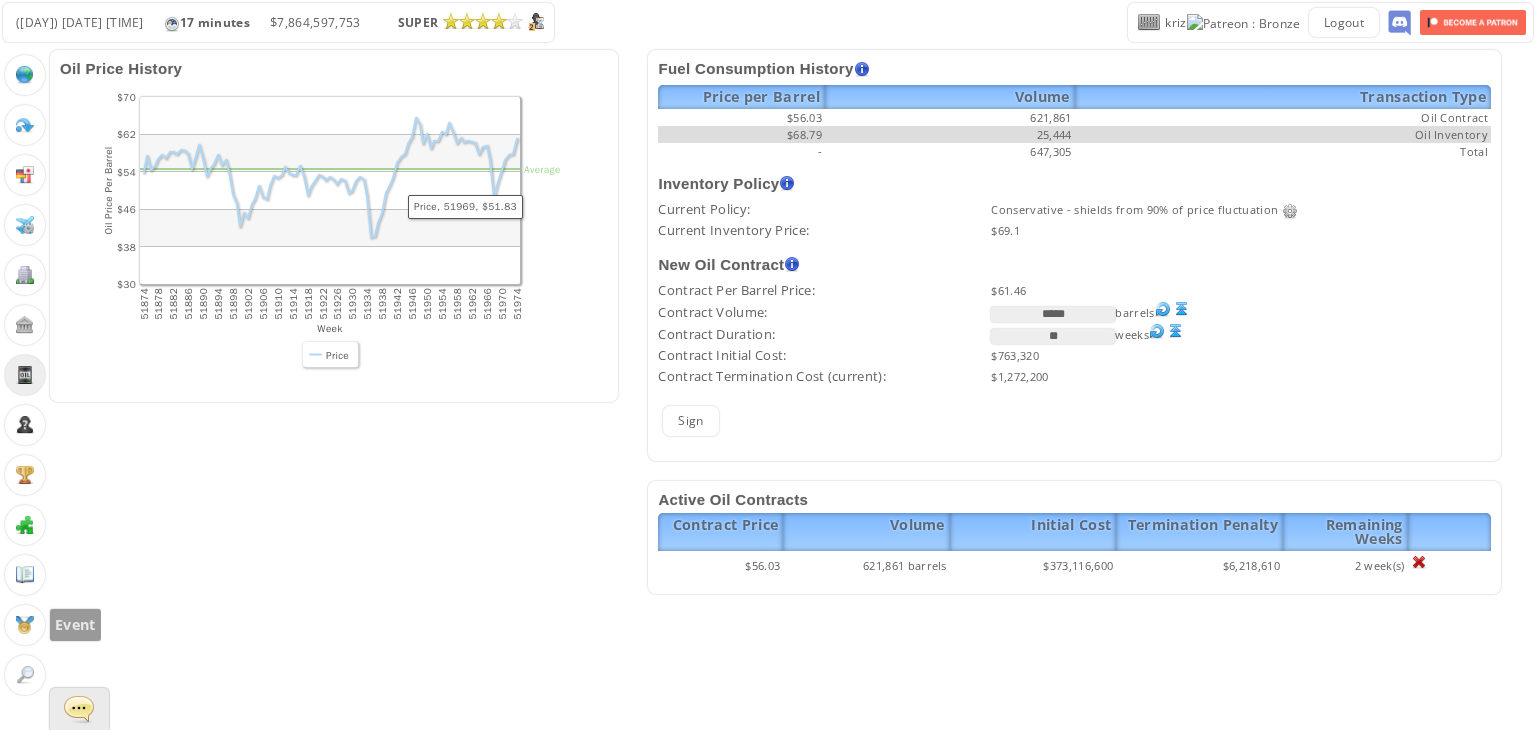click at bounding box center (25, 625) 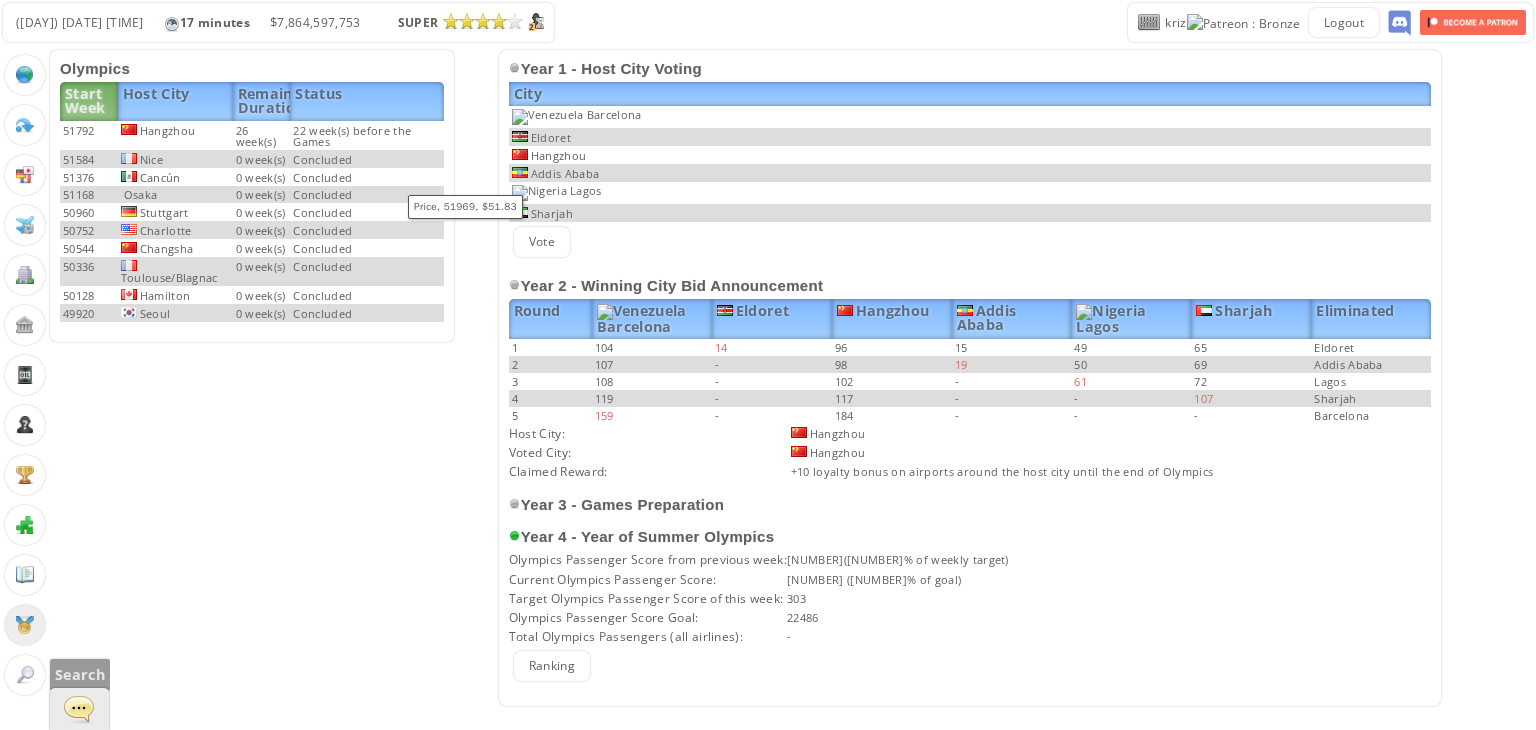 click at bounding box center [25, 675] 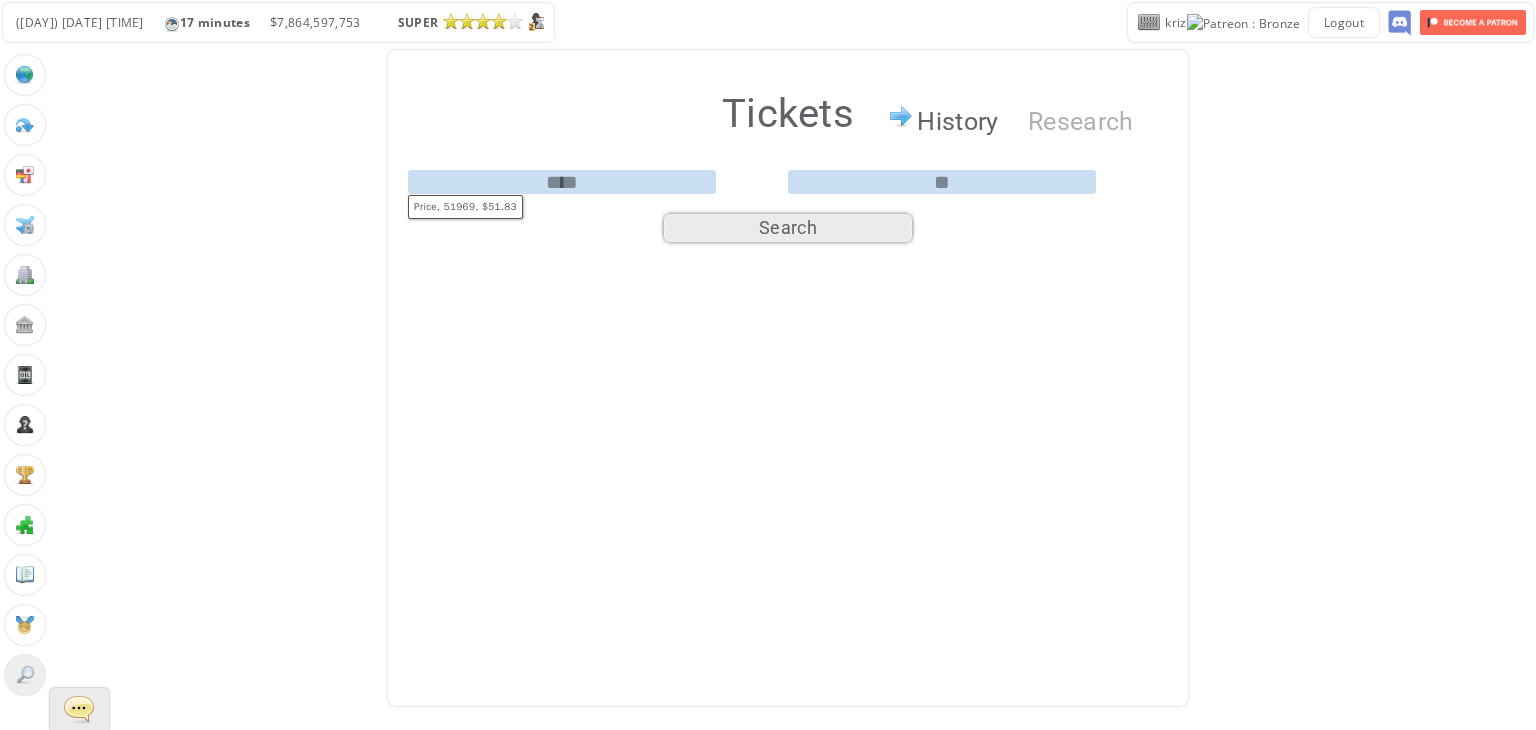 click on "History" at bounding box center [958, 122] 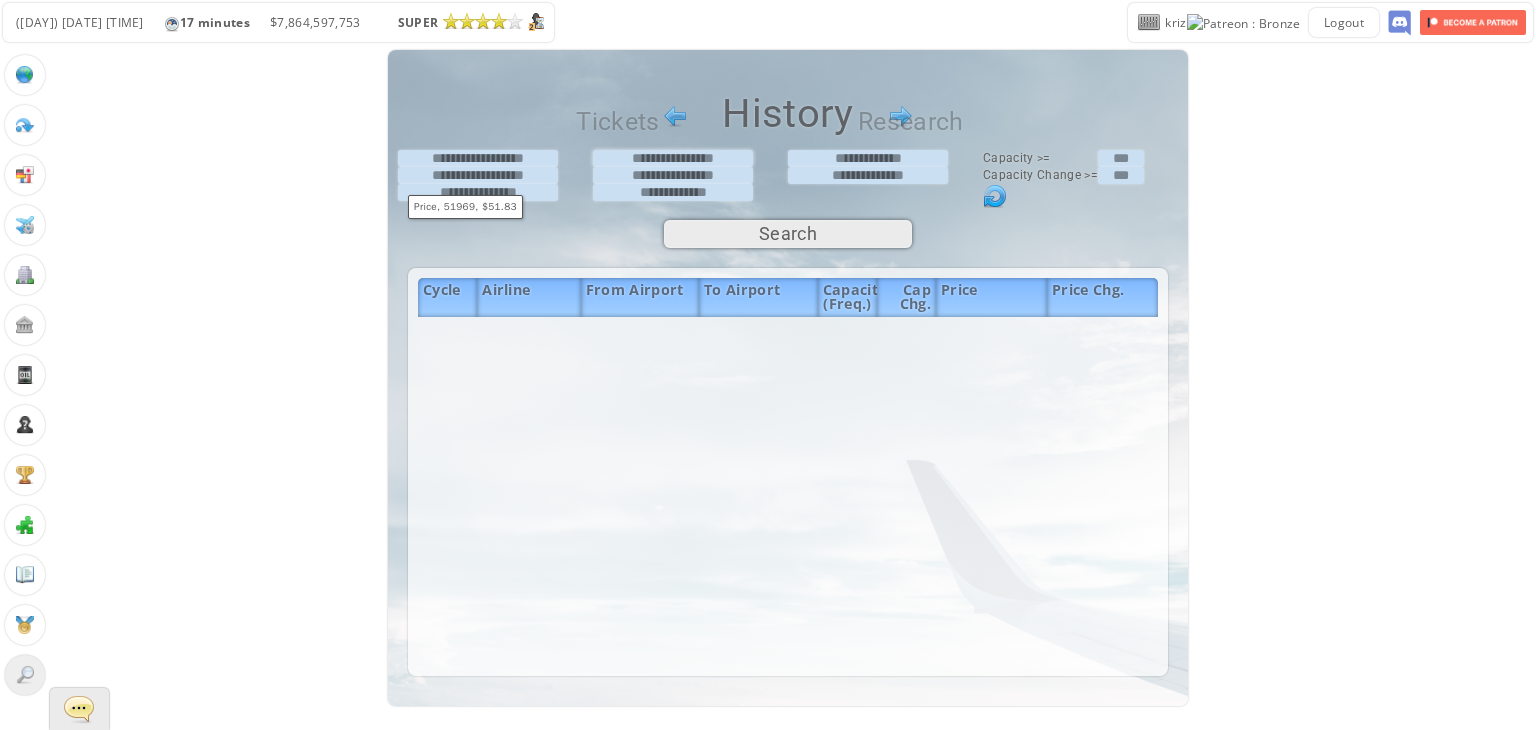 click at bounding box center [673, 158] 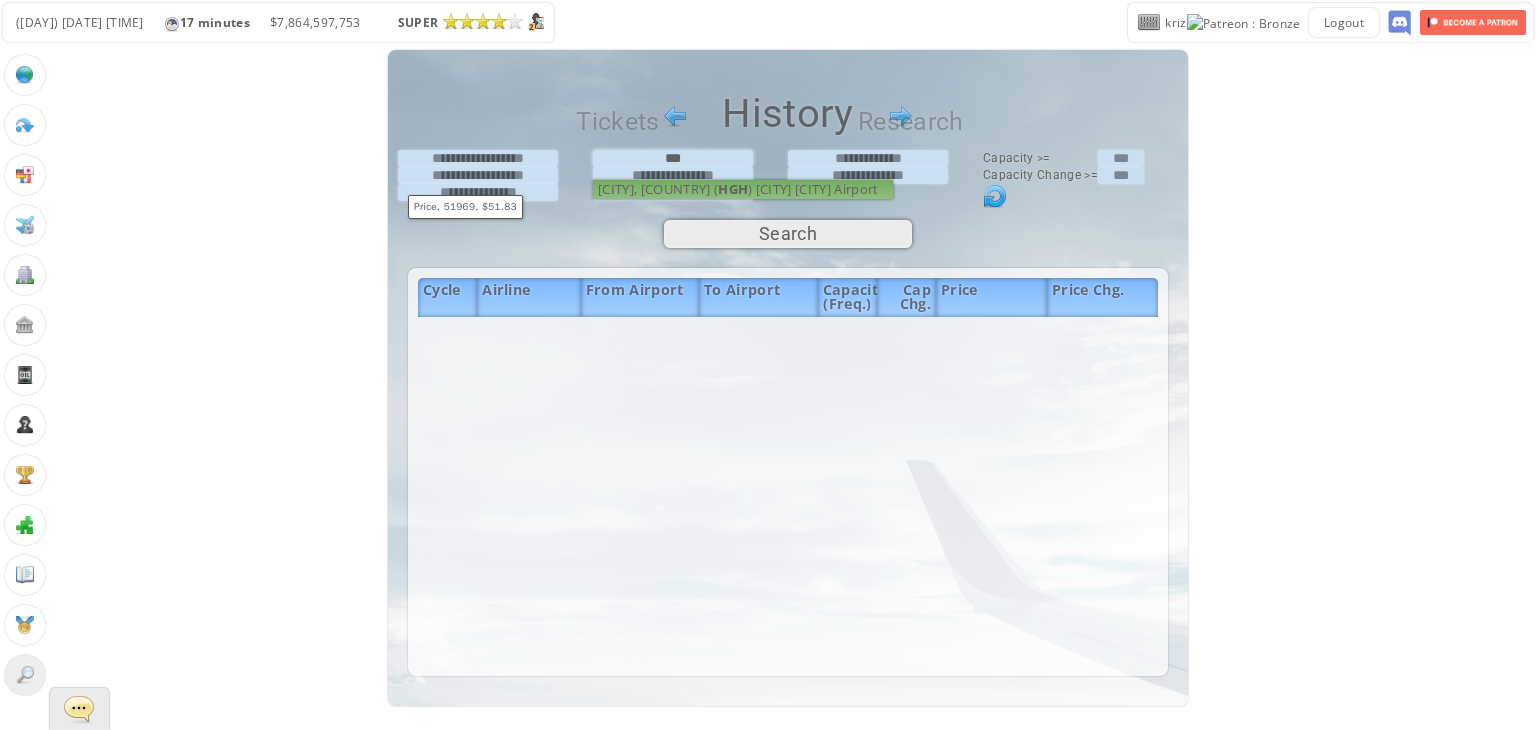type on "**********" 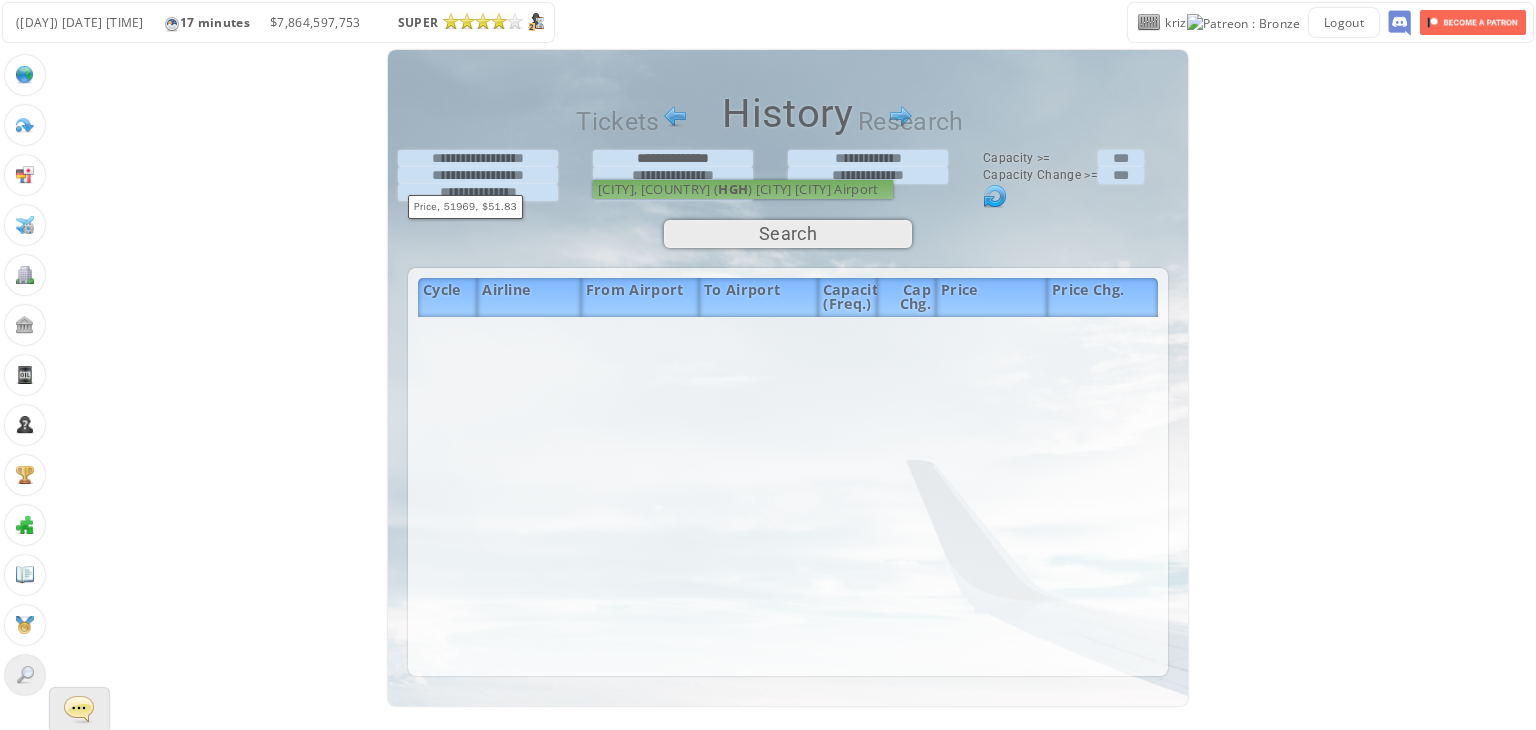 click on "**********" at bounding box center (593, 175) 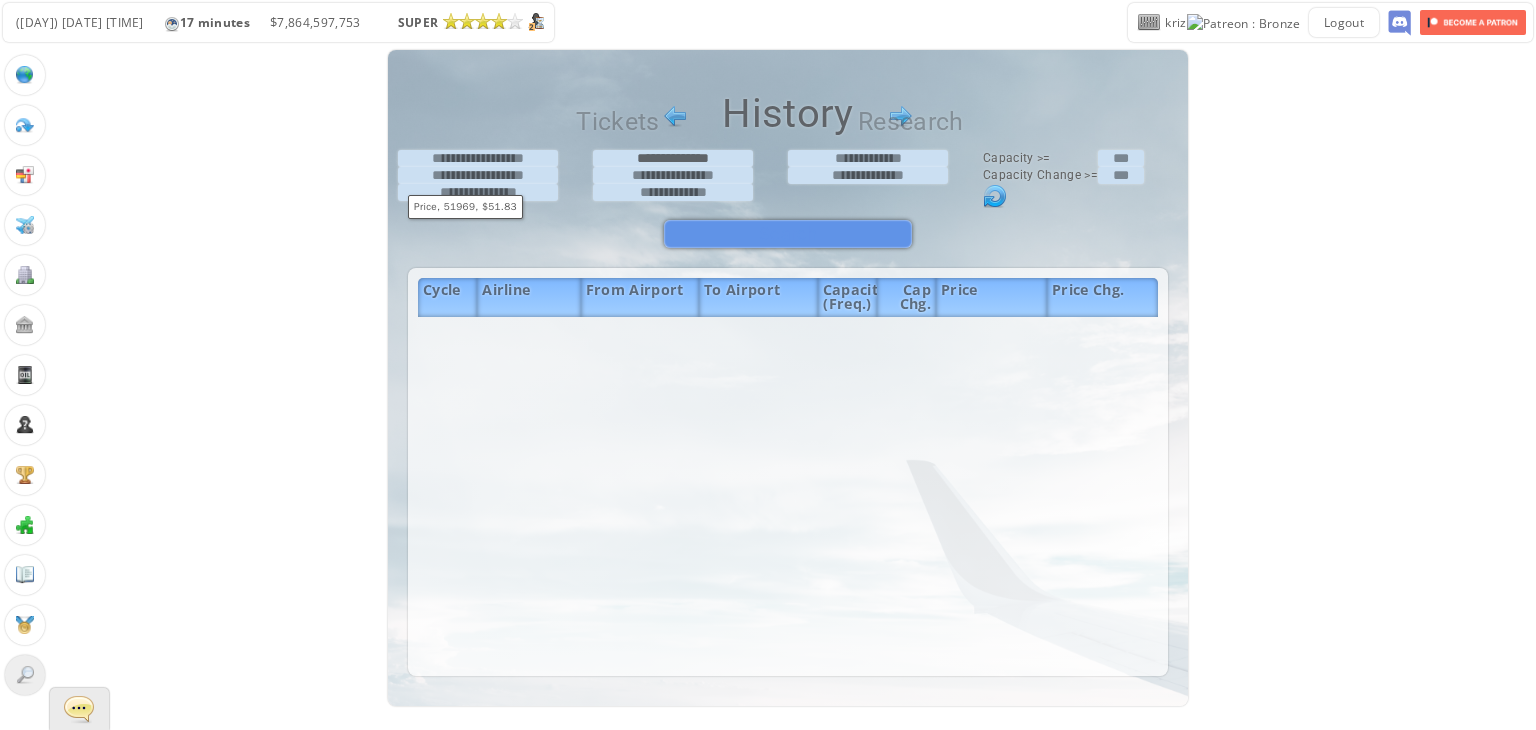click on "Search" at bounding box center (788, 234) 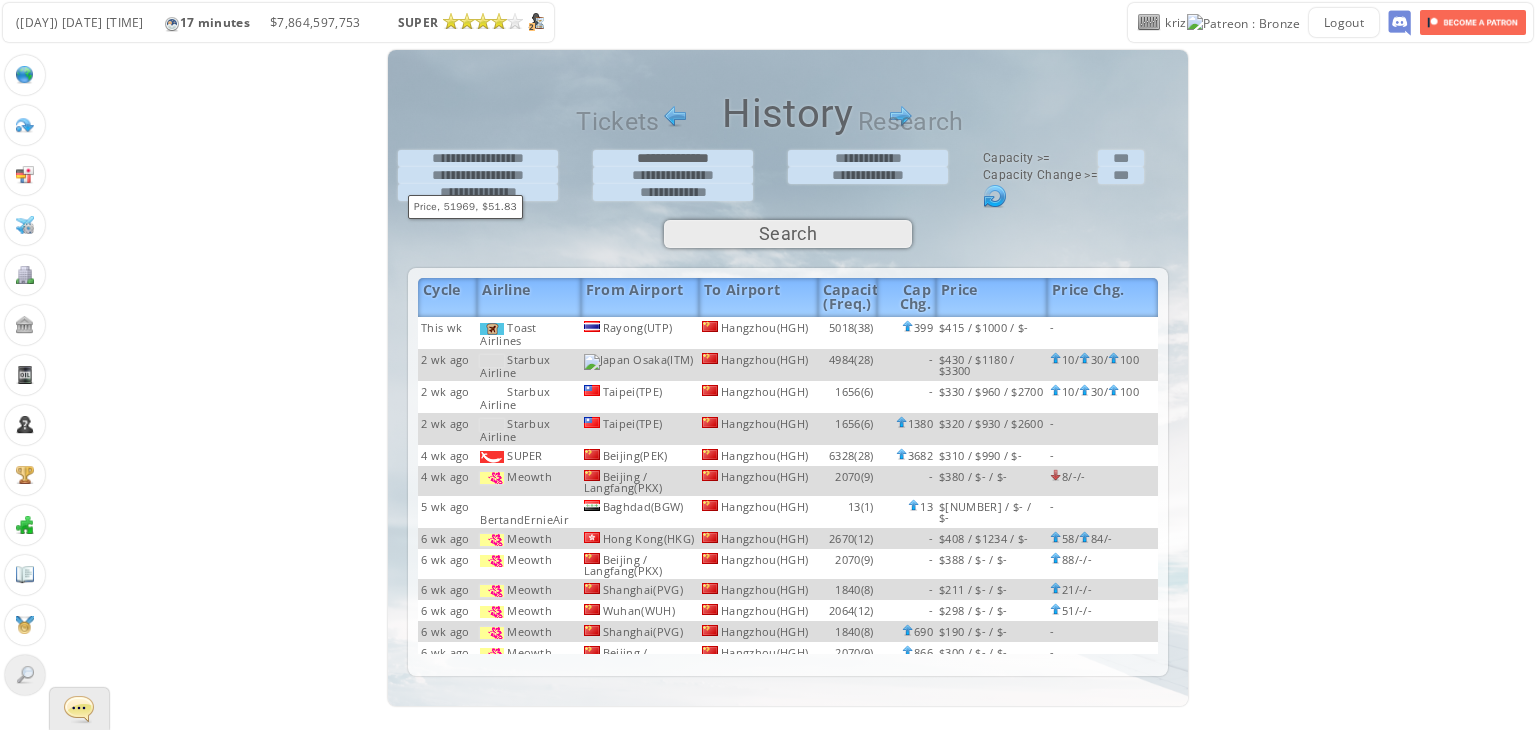 click on "Hangzhou(HGH)" at bounding box center (758, 333) 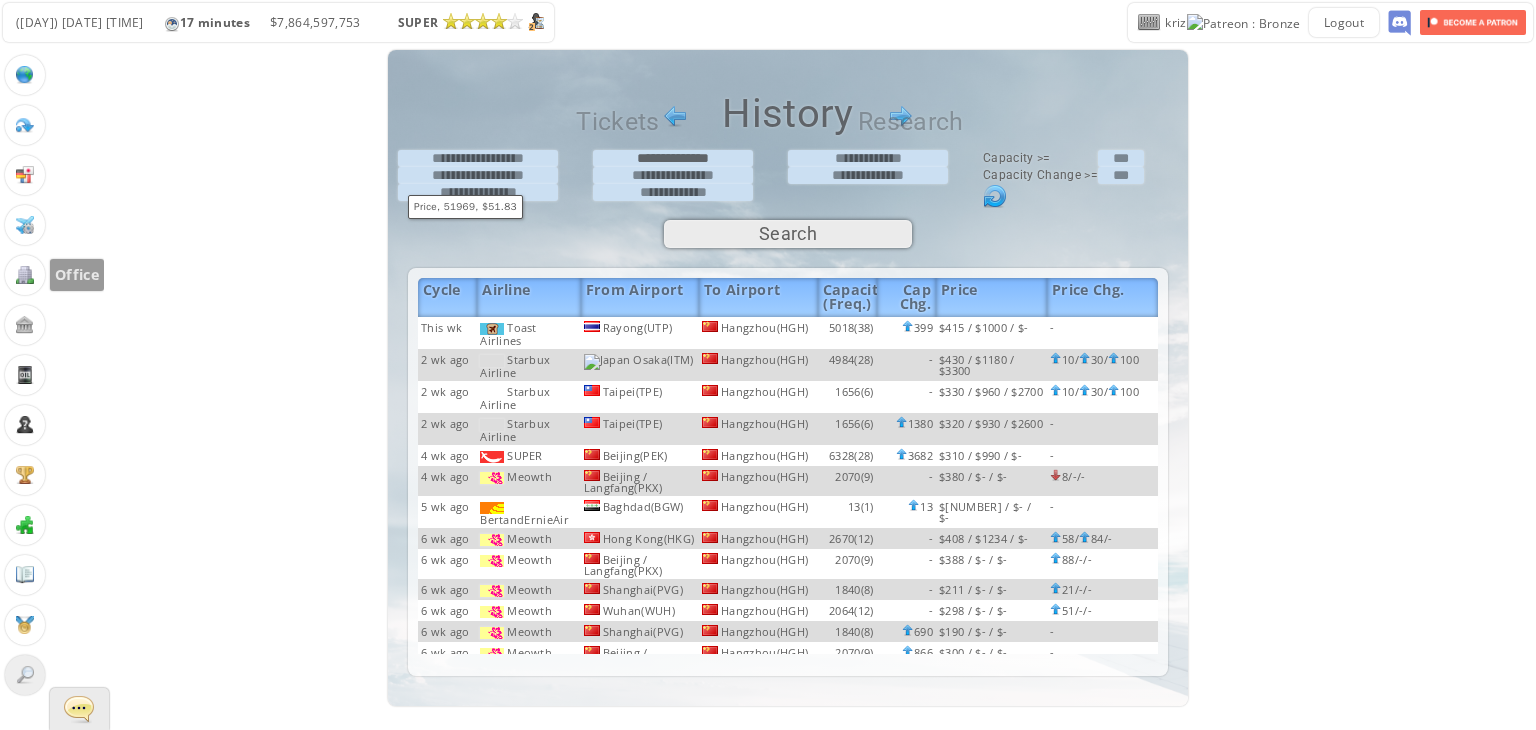 click at bounding box center (25, 275) 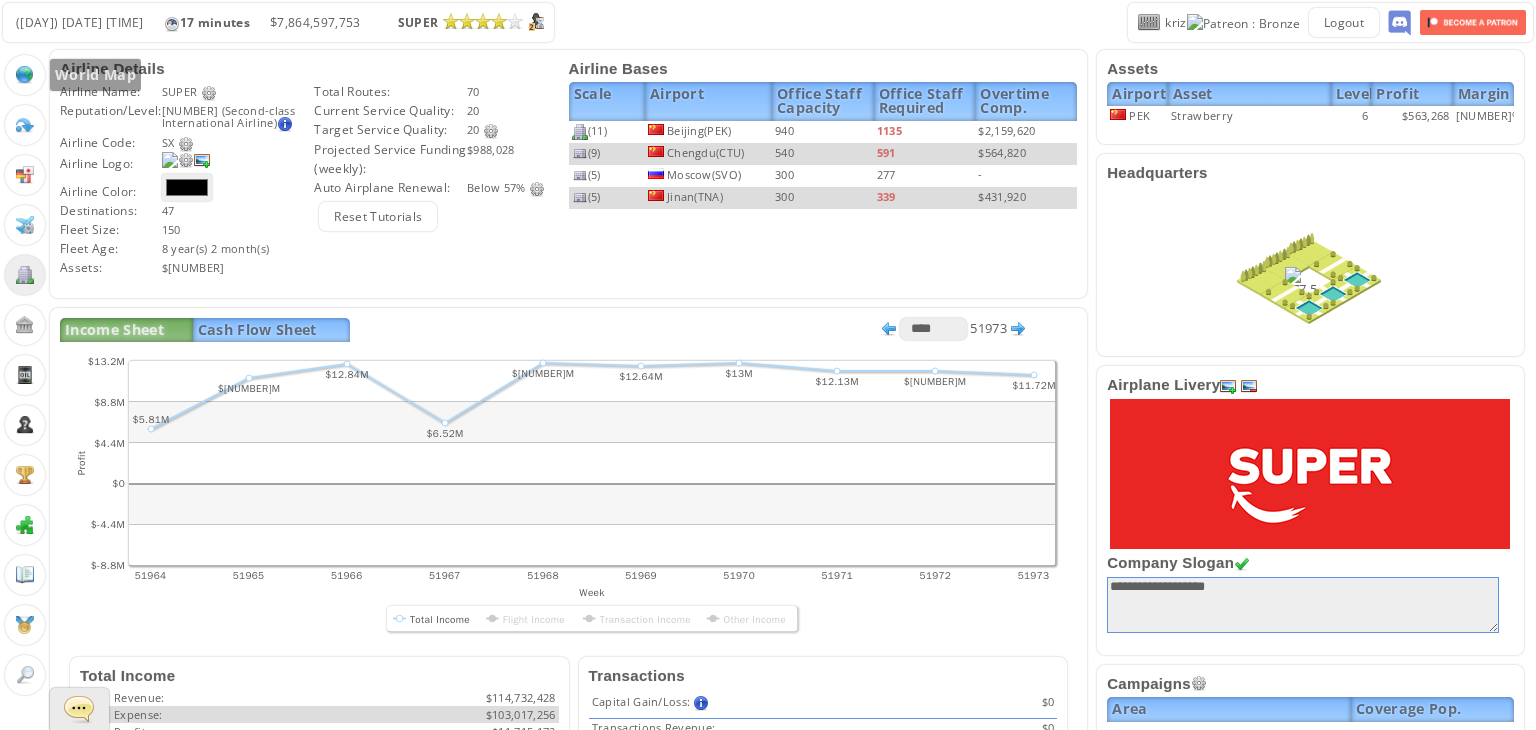click at bounding box center (25, 75) 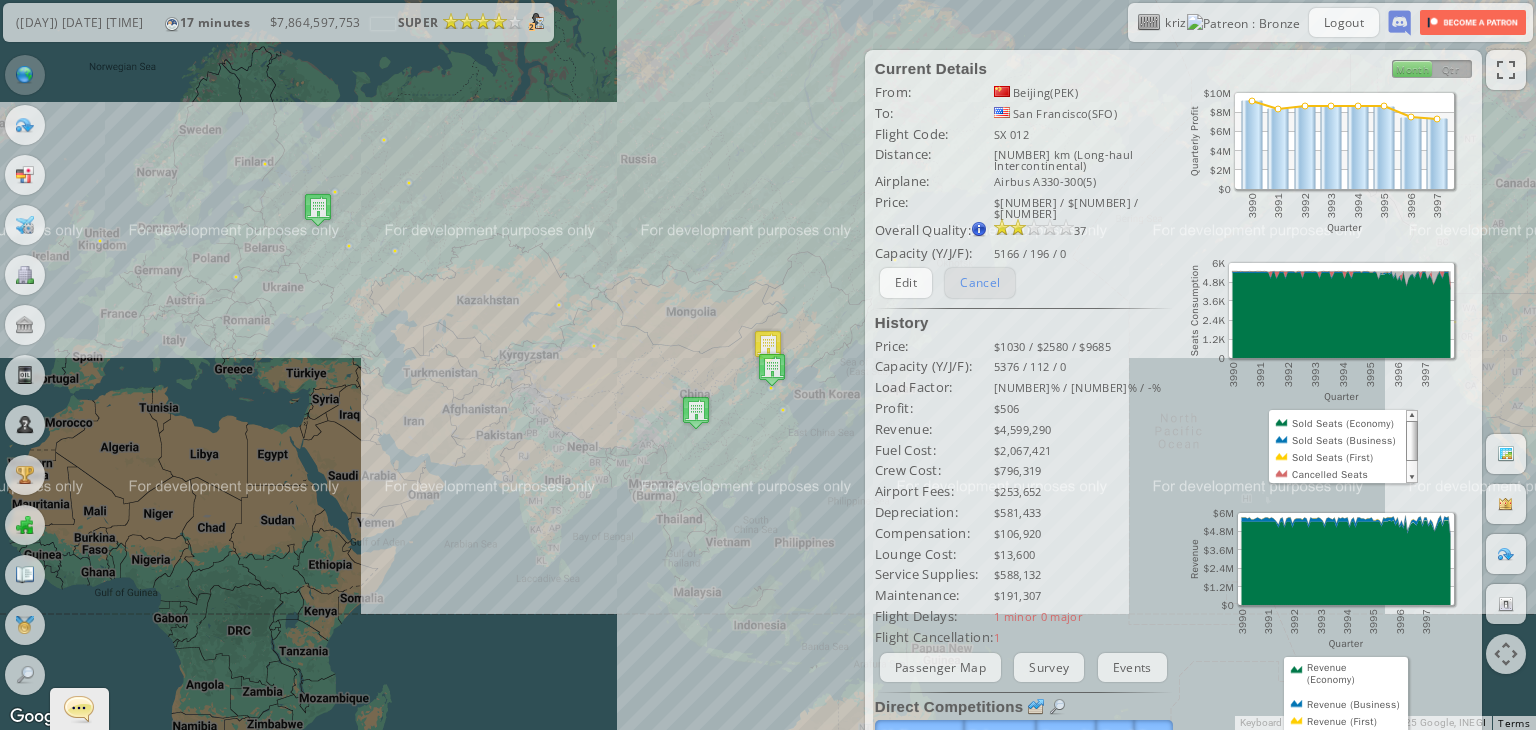 click on "Cancel" at bounding box center [980, 282] 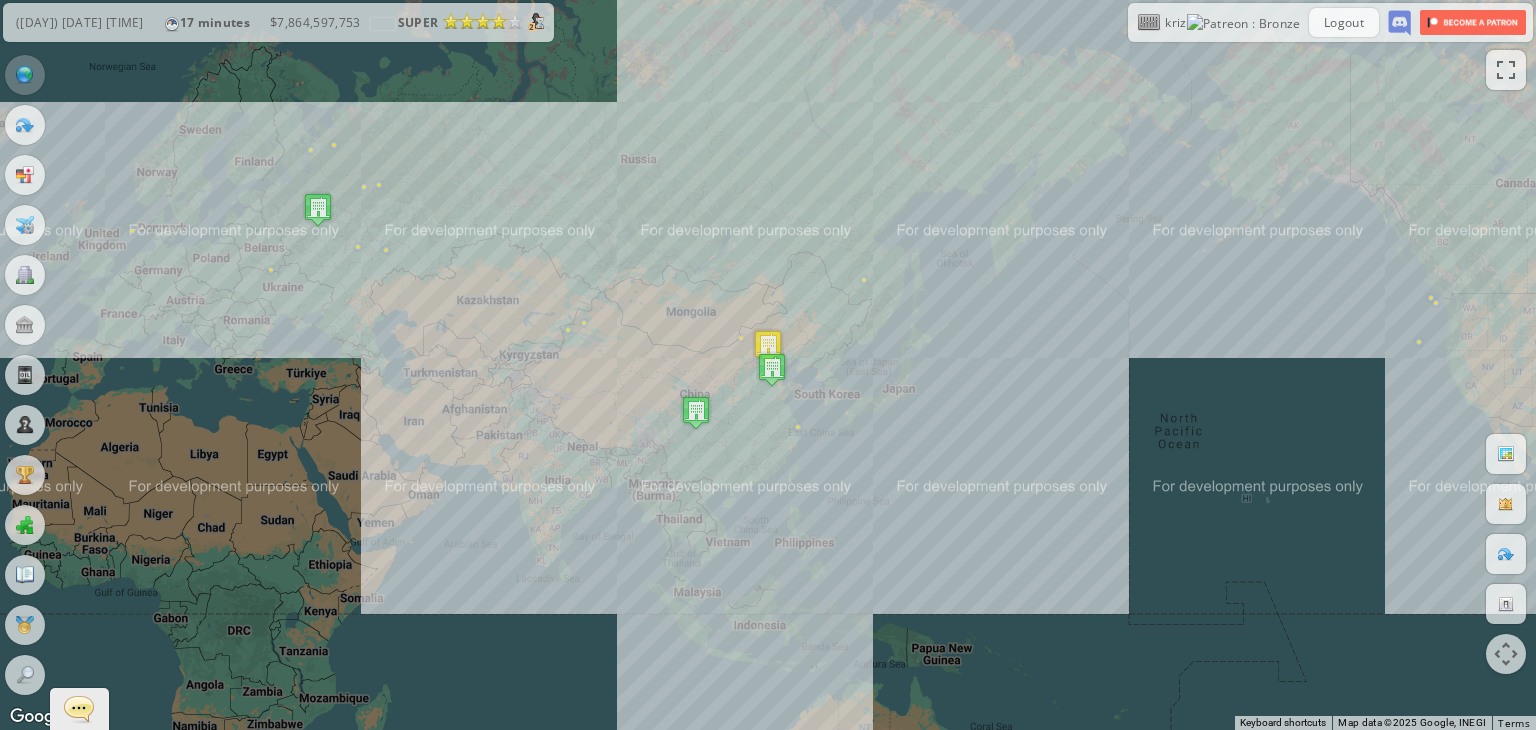 click on "To navigate, press the arrow keys." at bounding box center [768, 365] 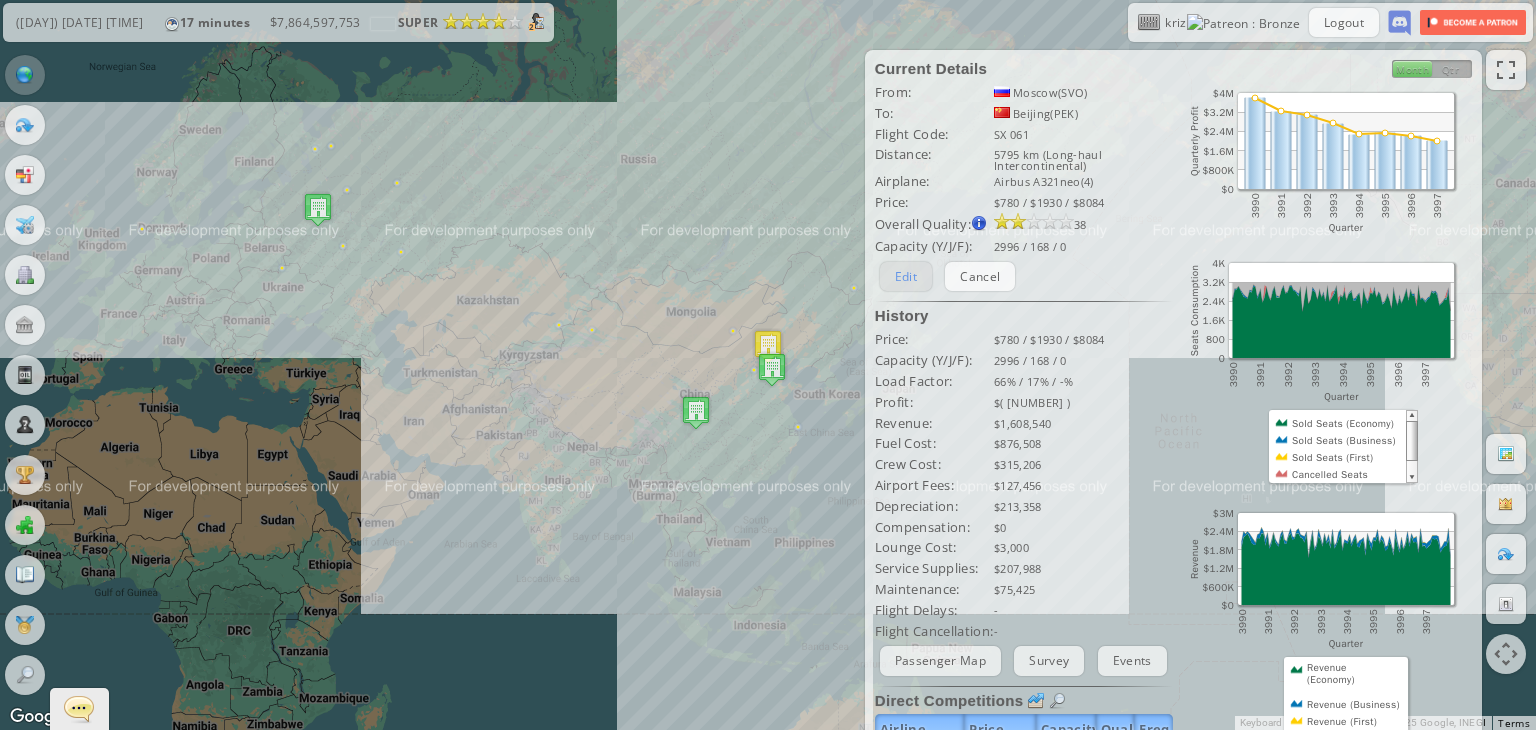 click on "Edit" at bounding box center (906, 276) 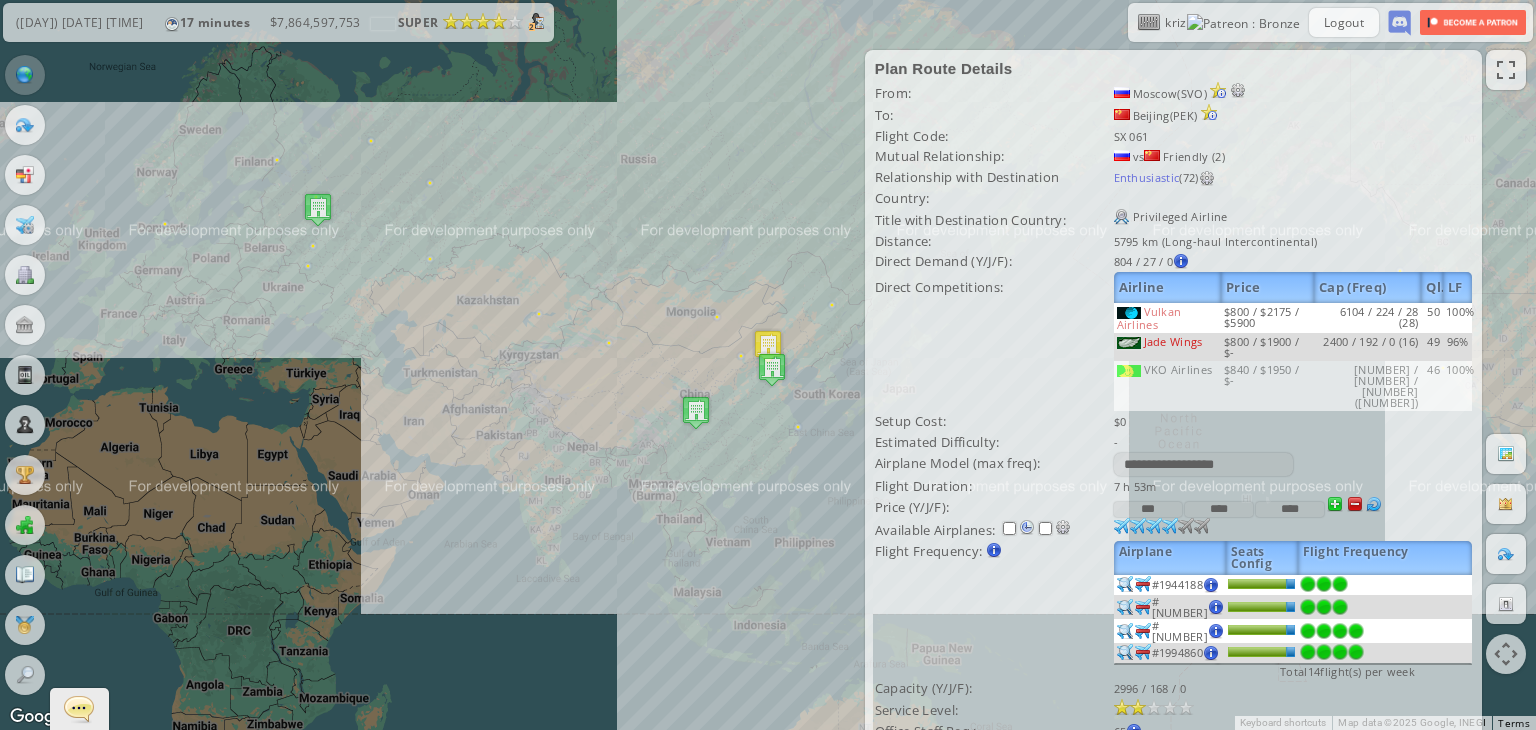 click on "***" at bounding box center (1148, 509) 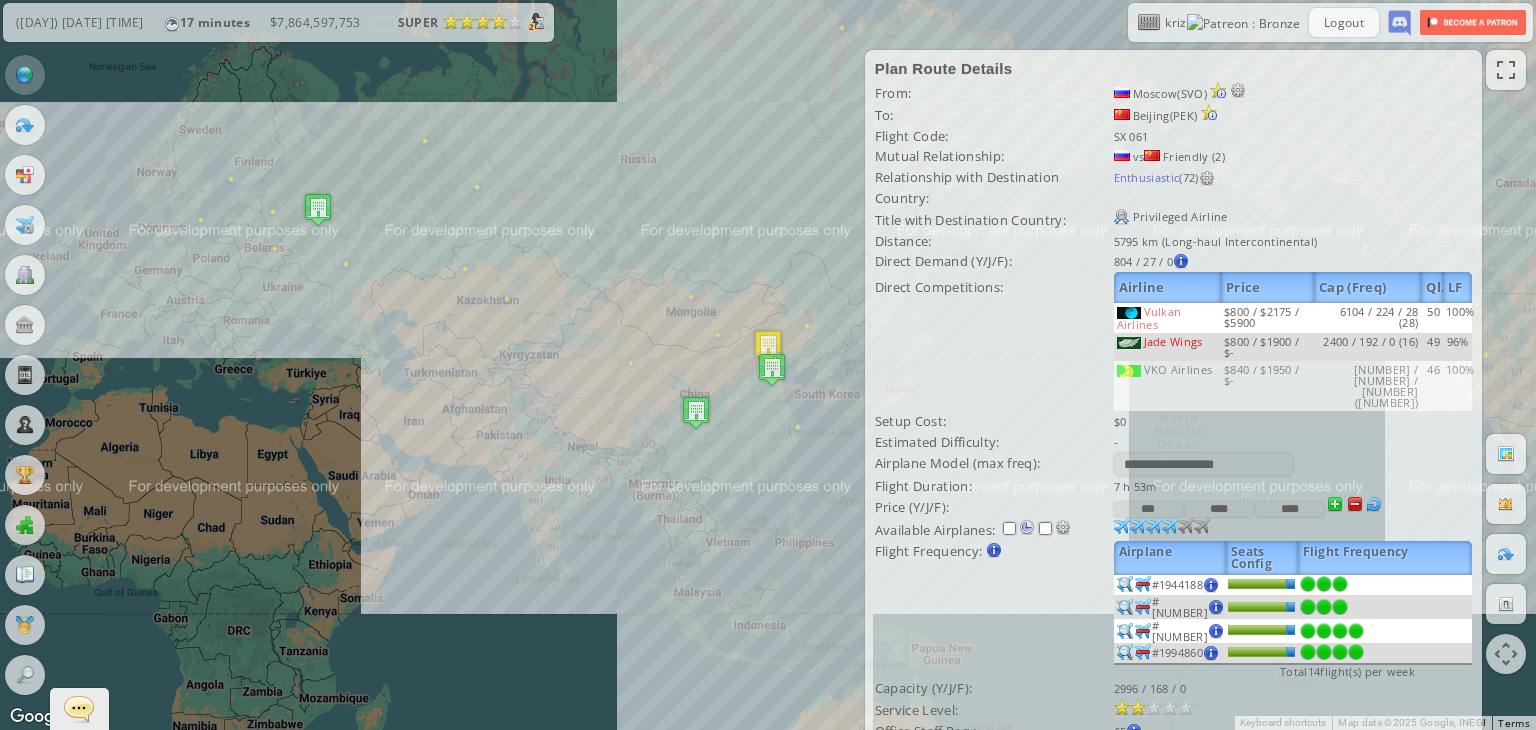 type on "***" 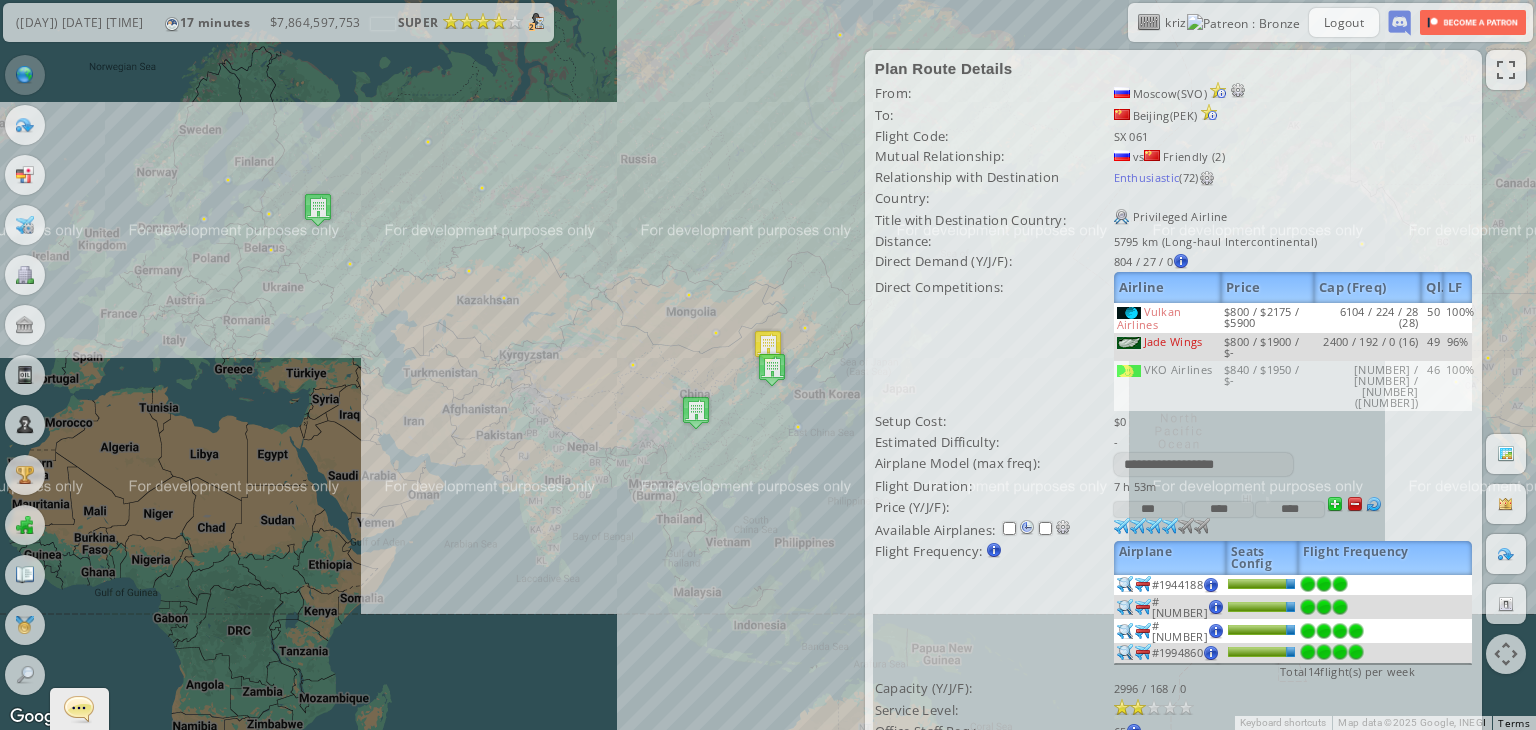 click on "****" at bounding box center (1219, 509) 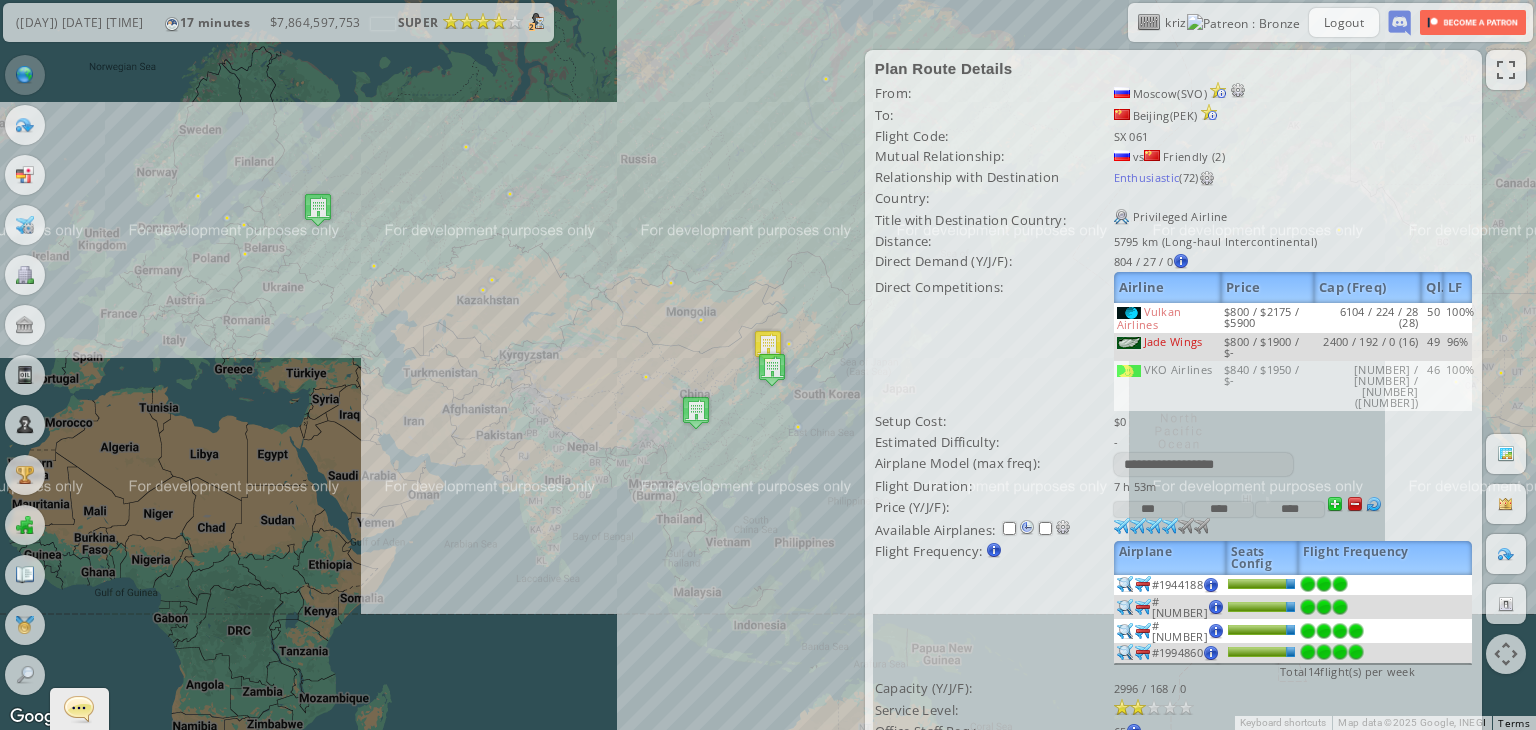 type on "****" 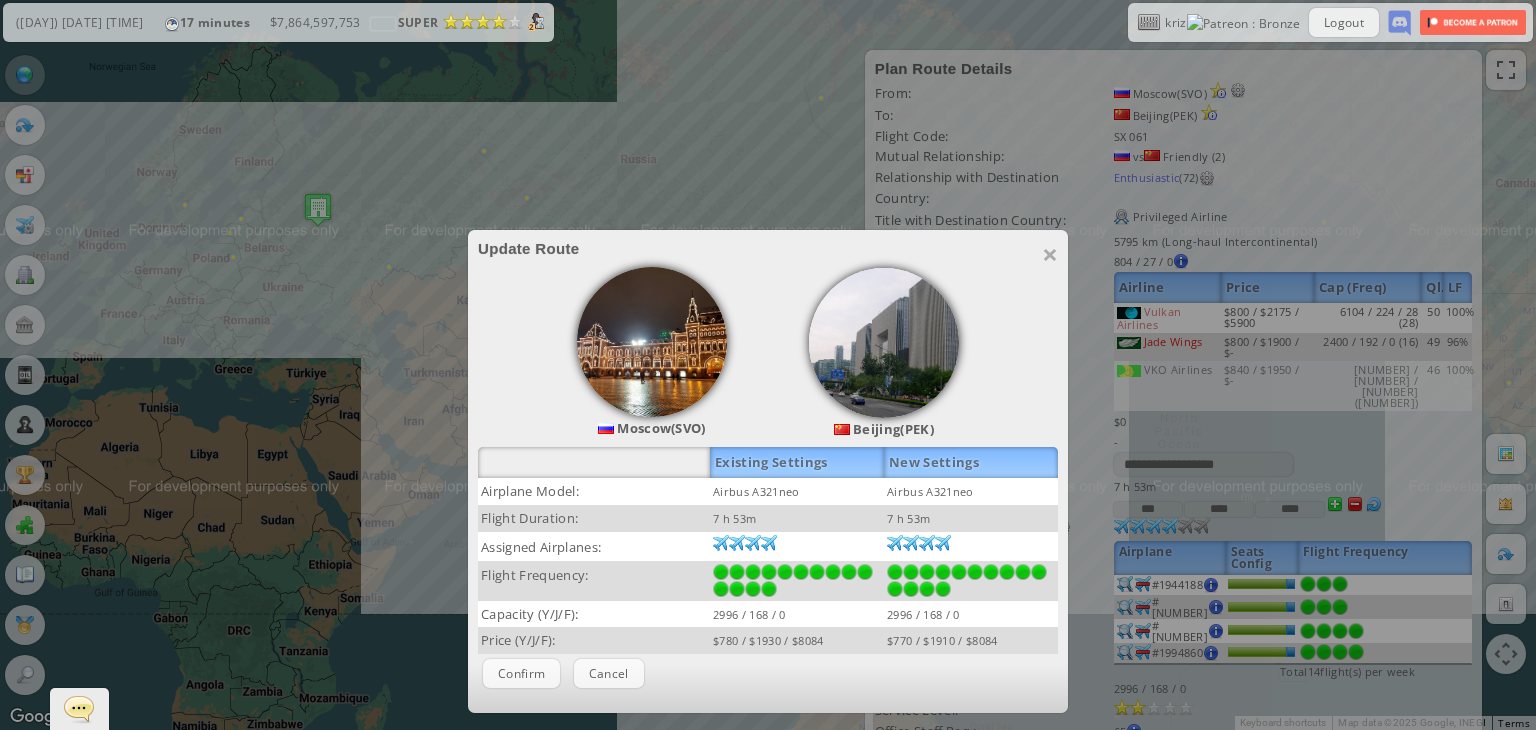 click on "Confirm
Negotiate
Cancel" at bounding box center (768, 673) 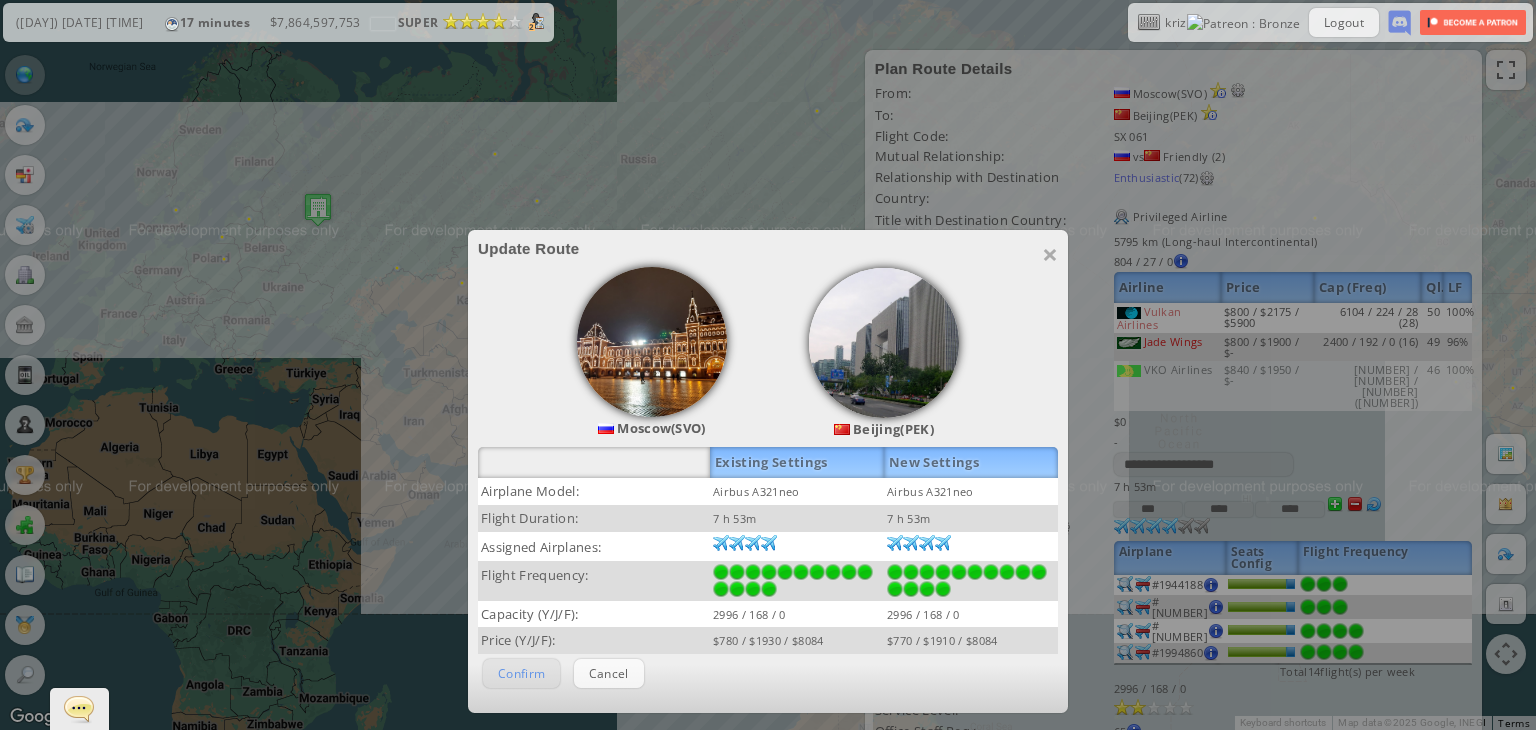 click on "Confirm" at bounding box center [521, 673] 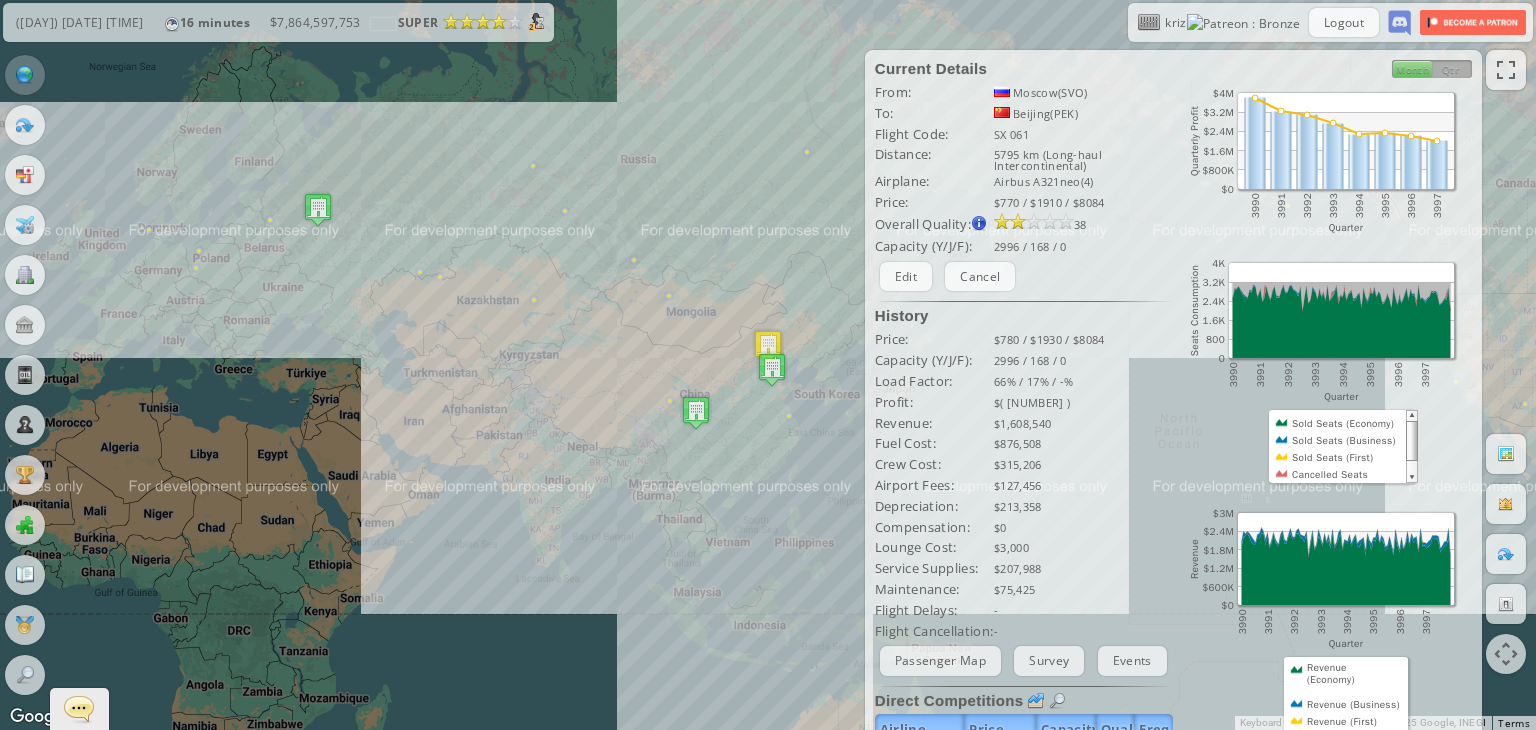 scroll, scrollTop: 212, scrollLeft: 0, axis: vertical 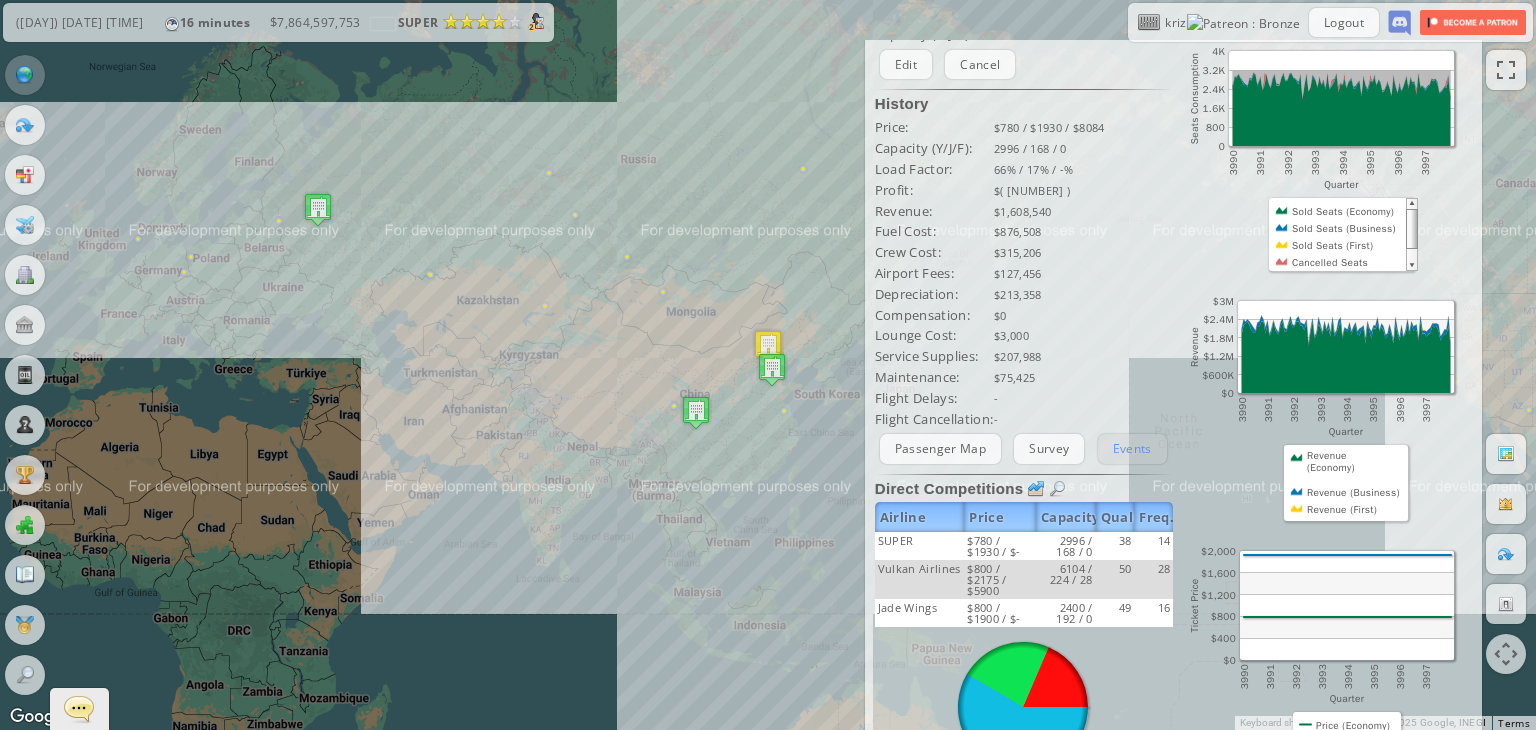 click on "Events" at bounding box center (1132, 448) 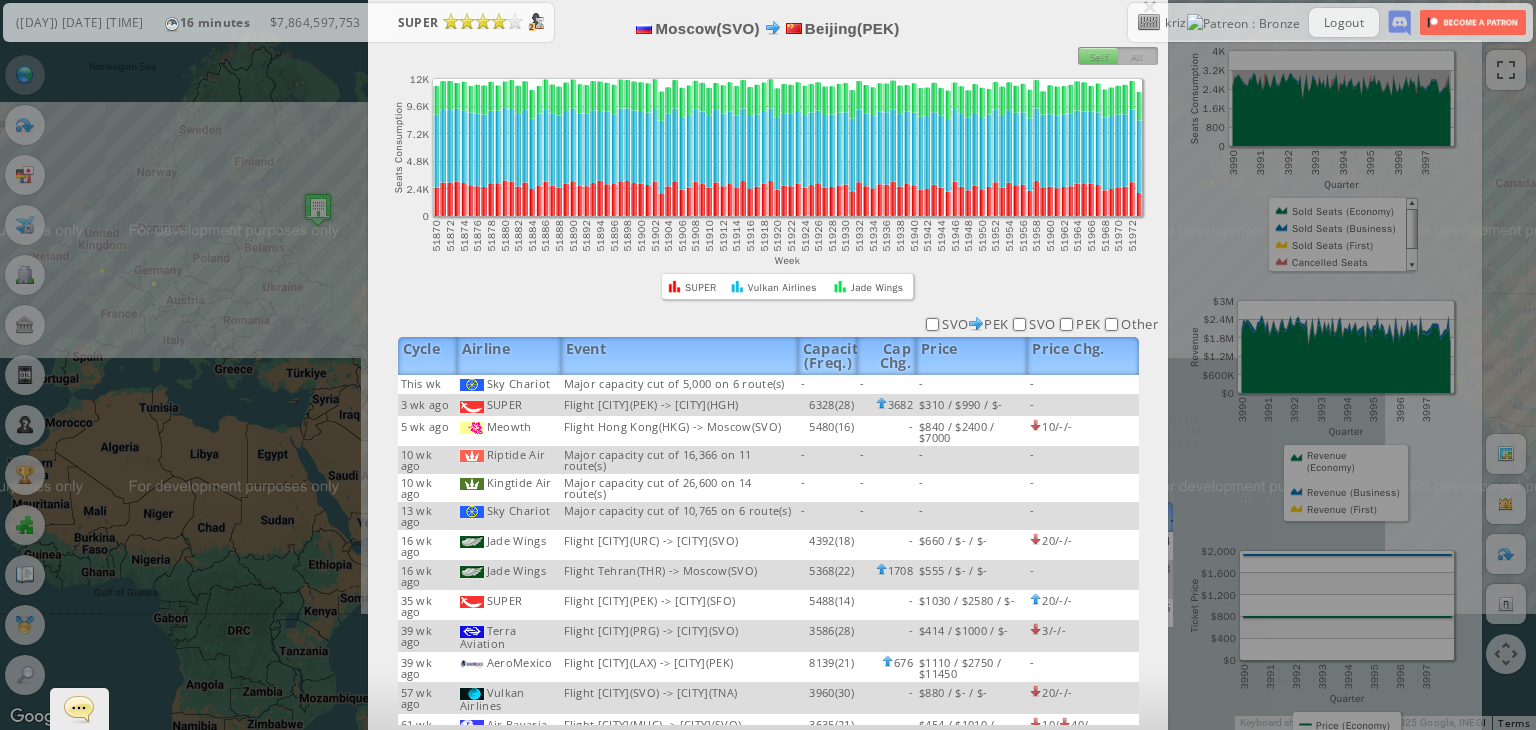 scroll, scrollTop: 0, scrollLeft: 0, axis: both 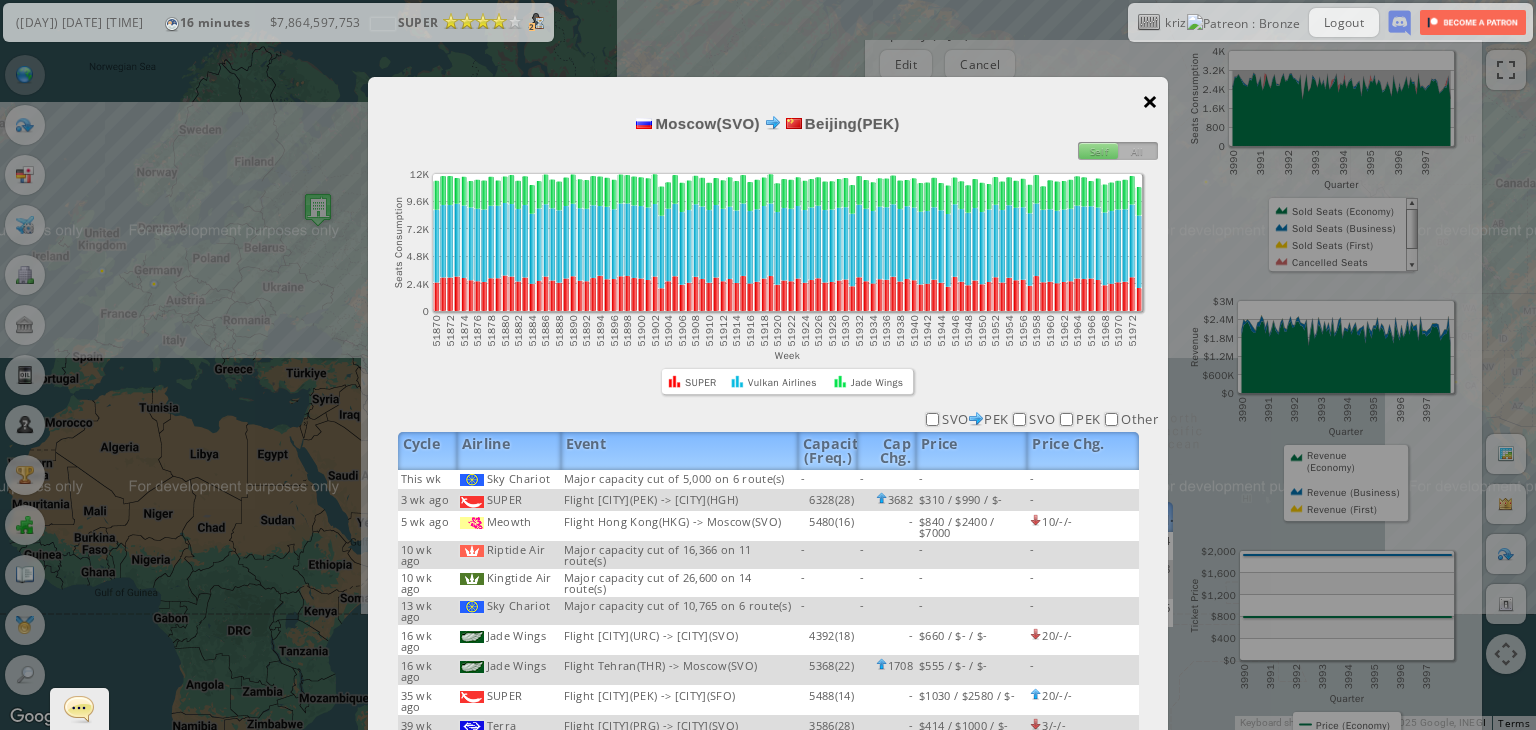 click on "×" at bounding box center (1150, 101) 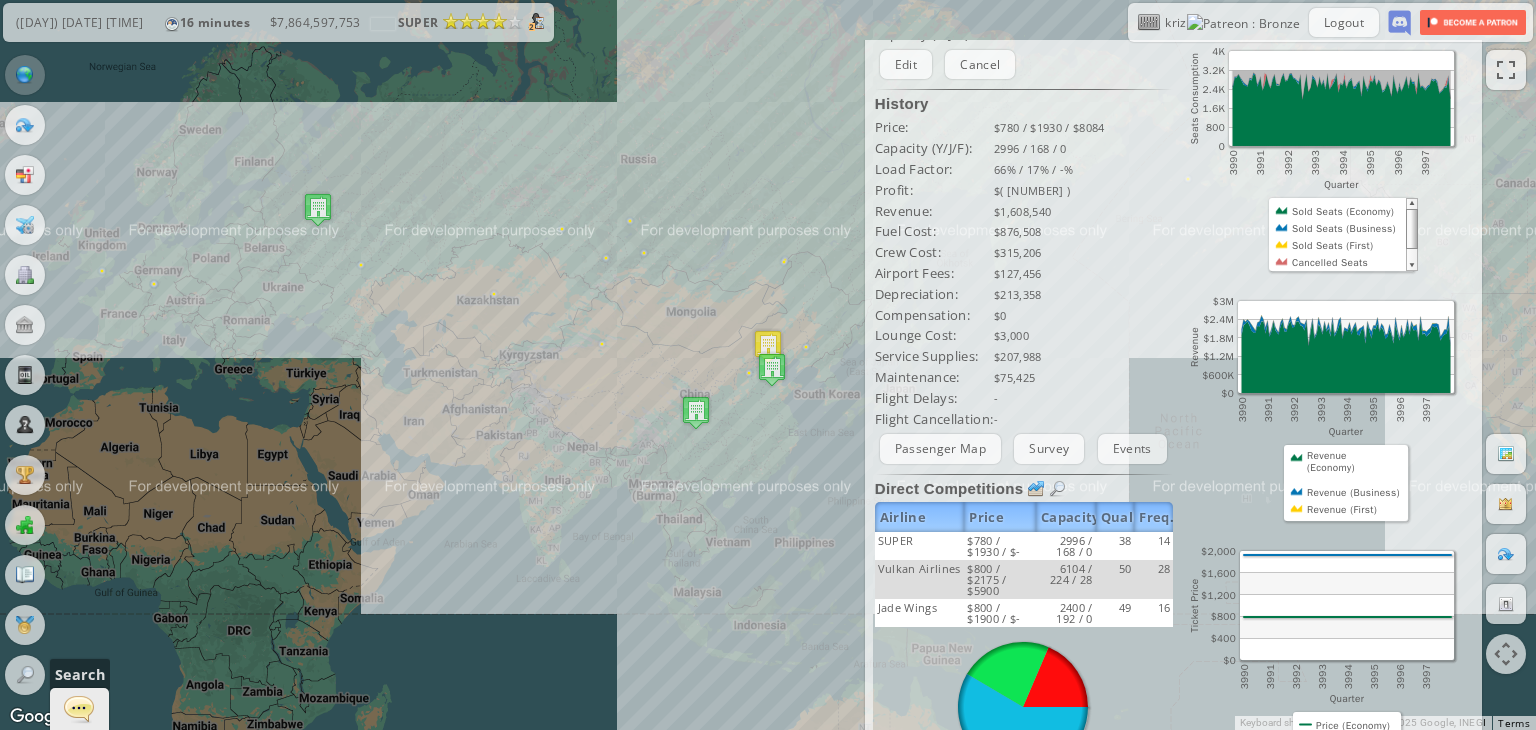 click at bounding box center [25, 675] 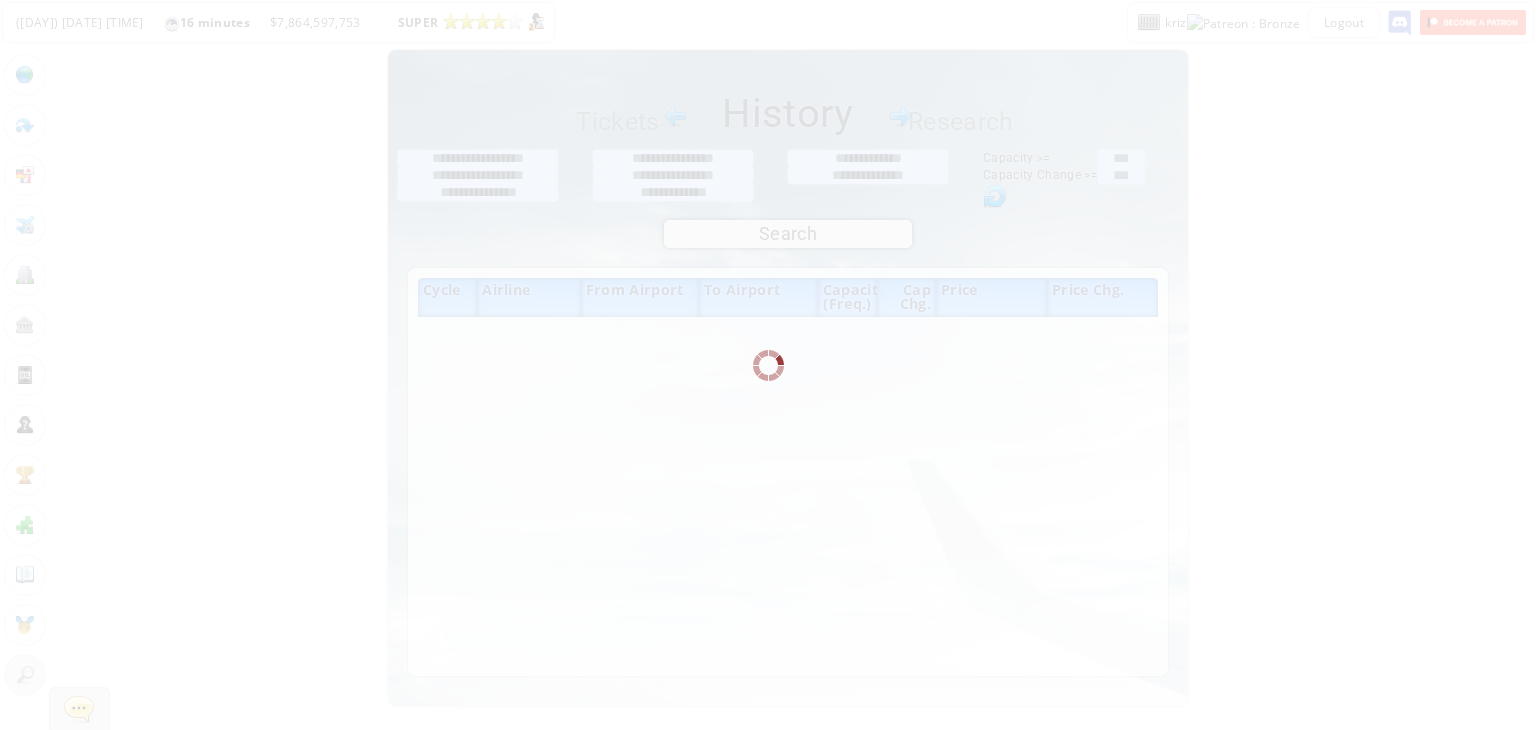 scroll, scrollTop: 0, scrollLeft: 0, axis: both 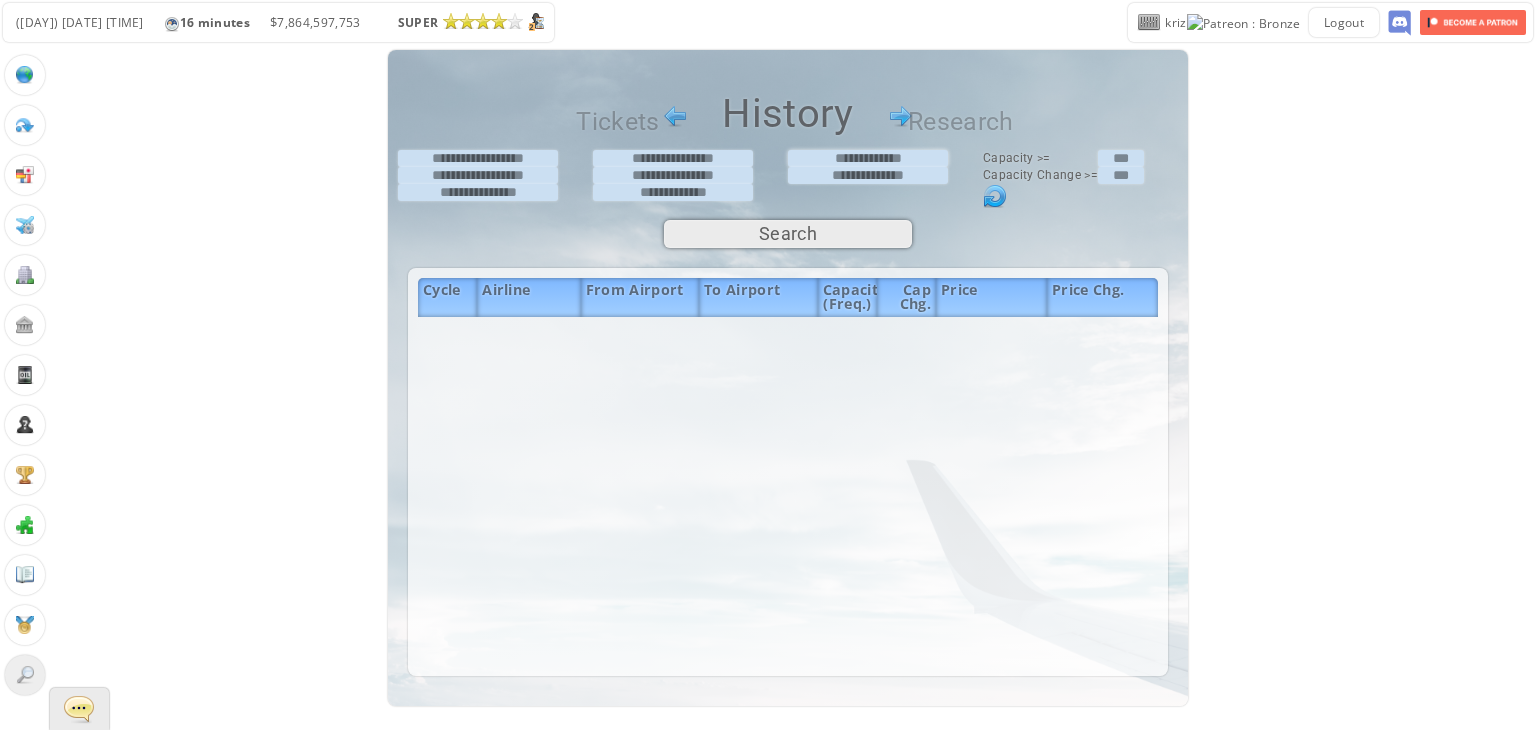 click at bounding box center (868, 158) 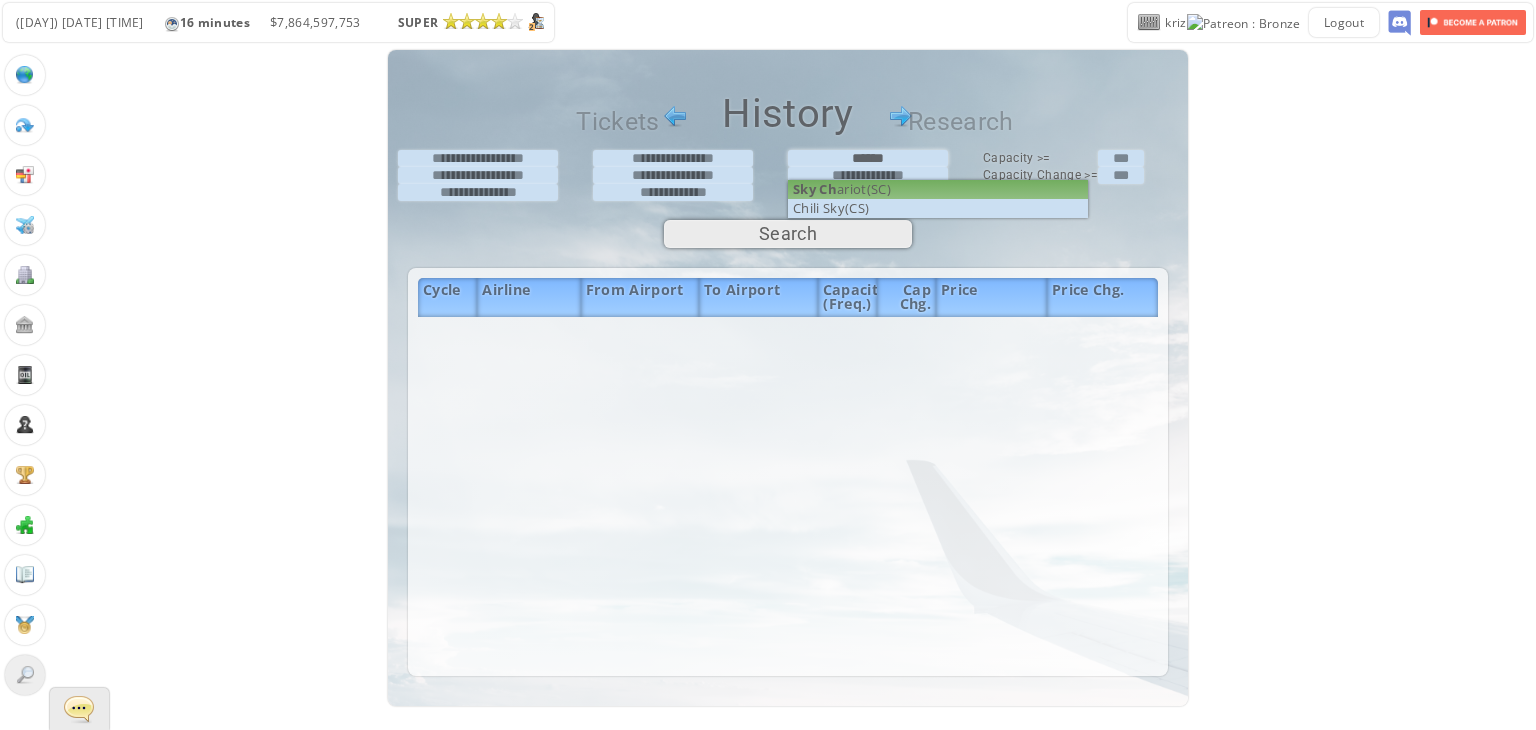 type on "**********" 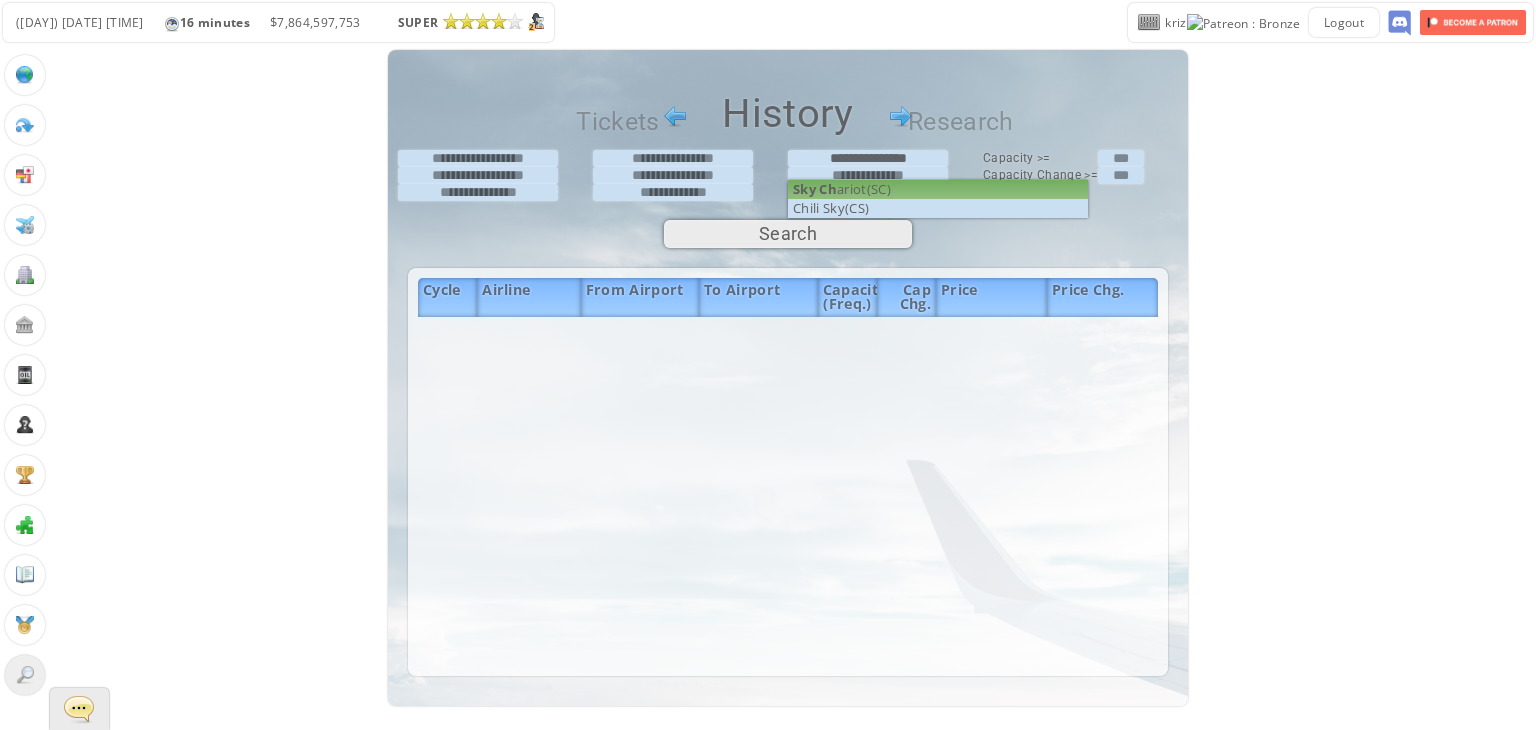 click on "**********" at bounding box center [983, 180] 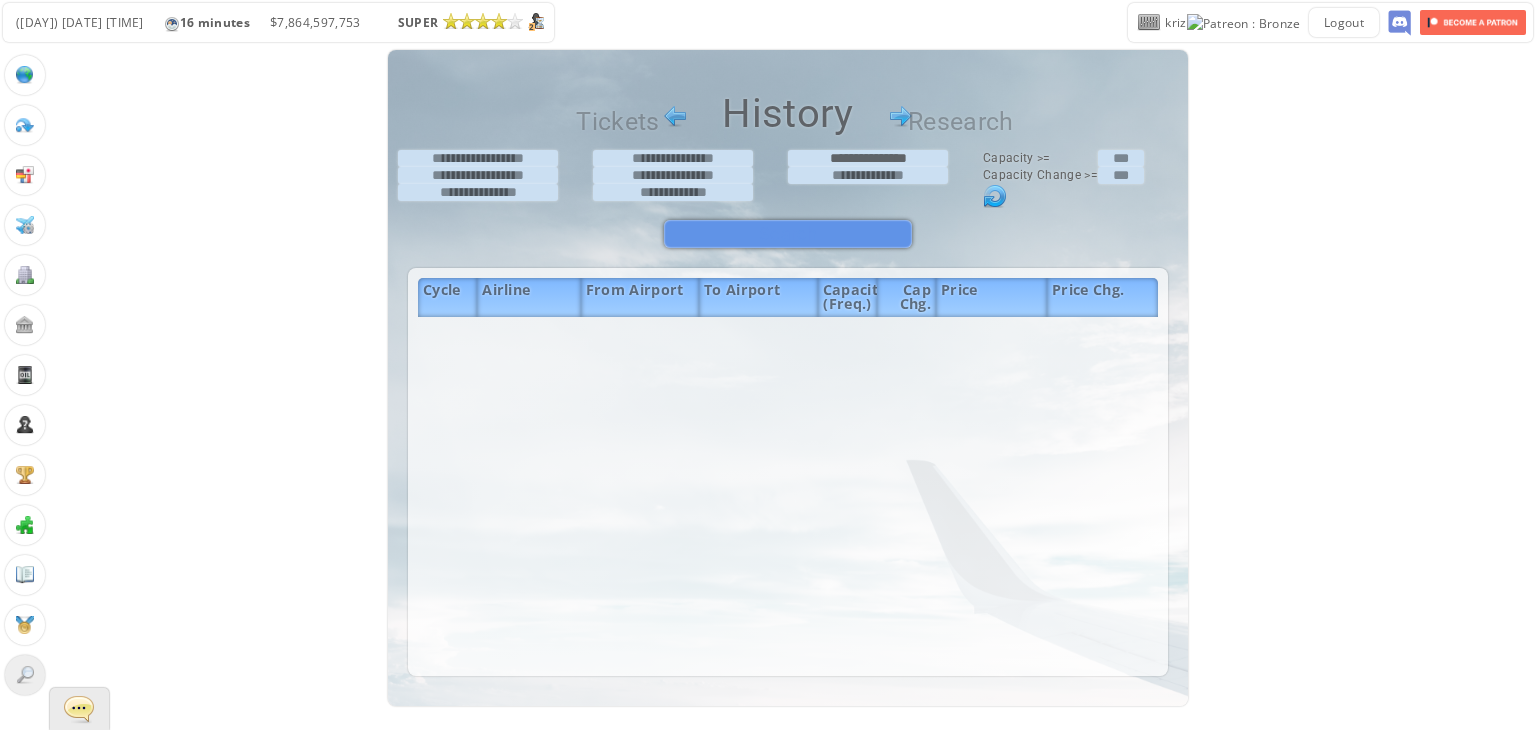 click on "Search" at bounding box center [788, 234] 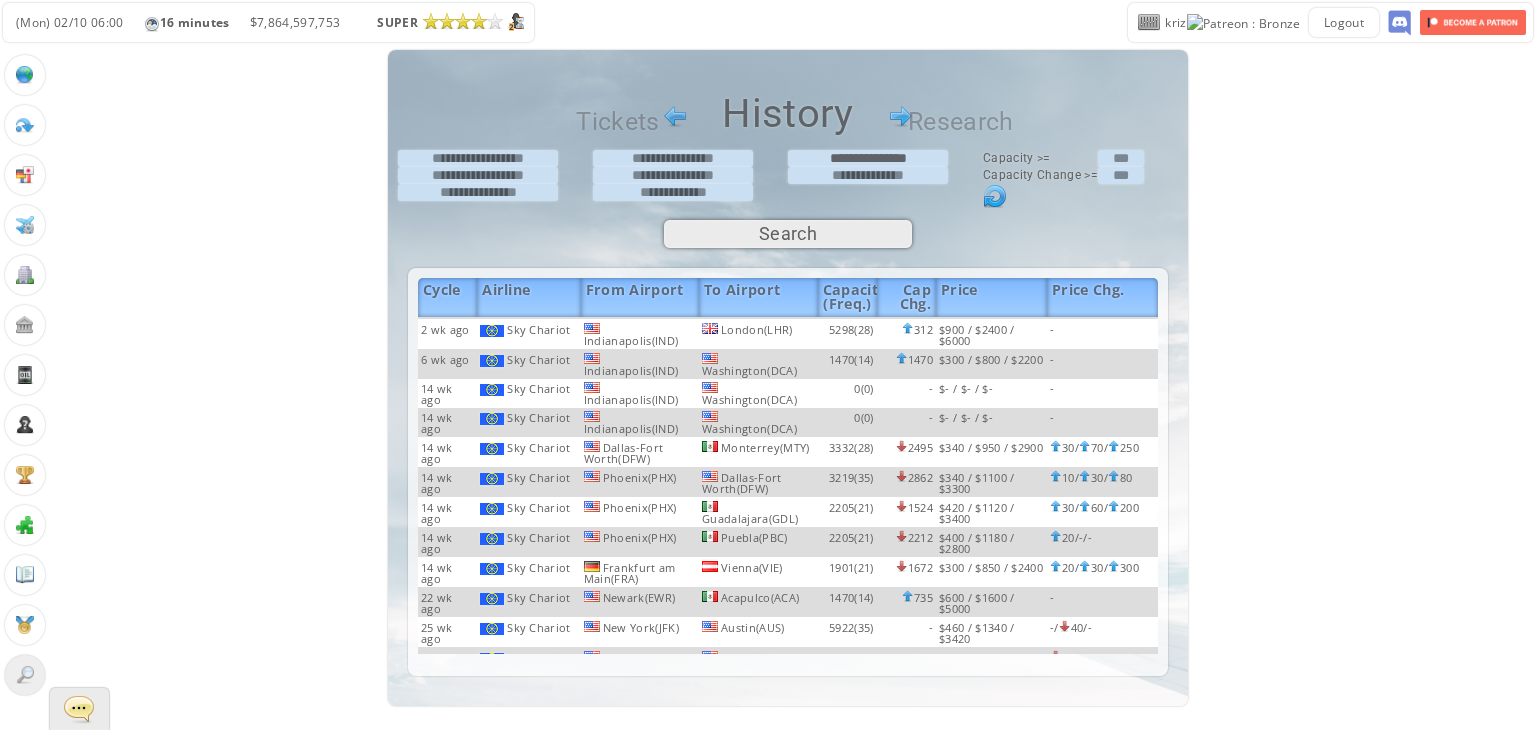 scroll, scrollTop: 0, scrollLeft: 0, axis: both 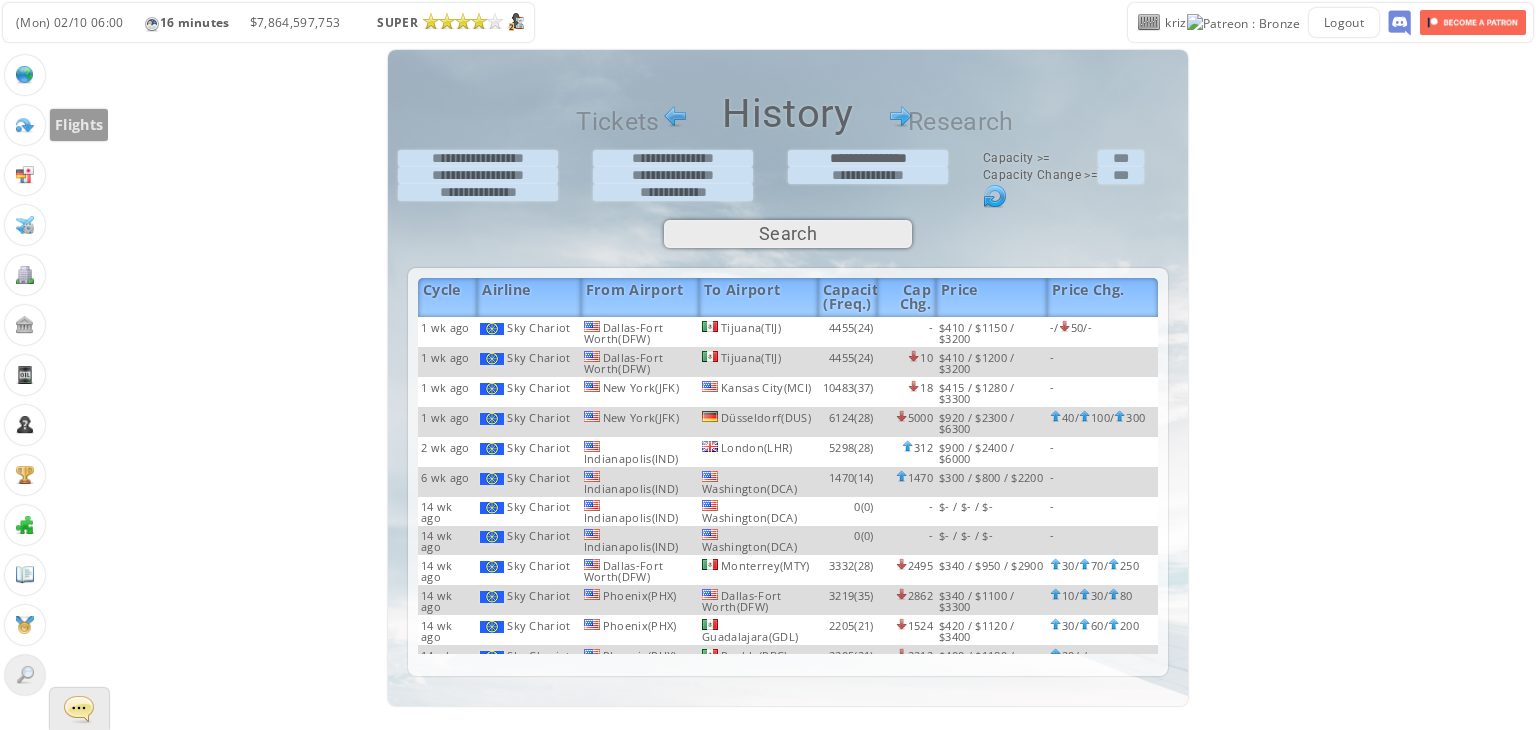 click at bounding box center (25, 125) 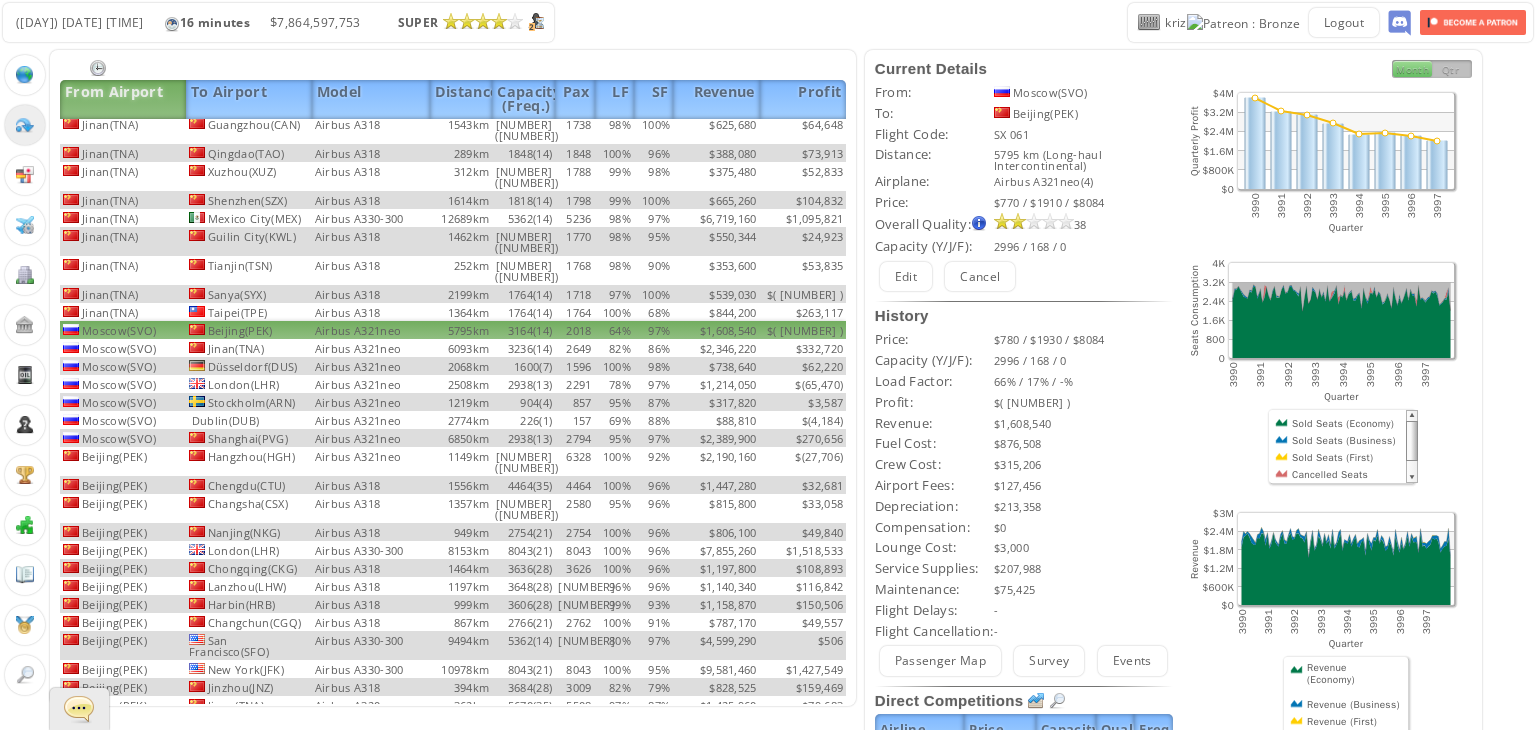 scroll, scrollTop: 0, scrollLeft: 0, axis: both 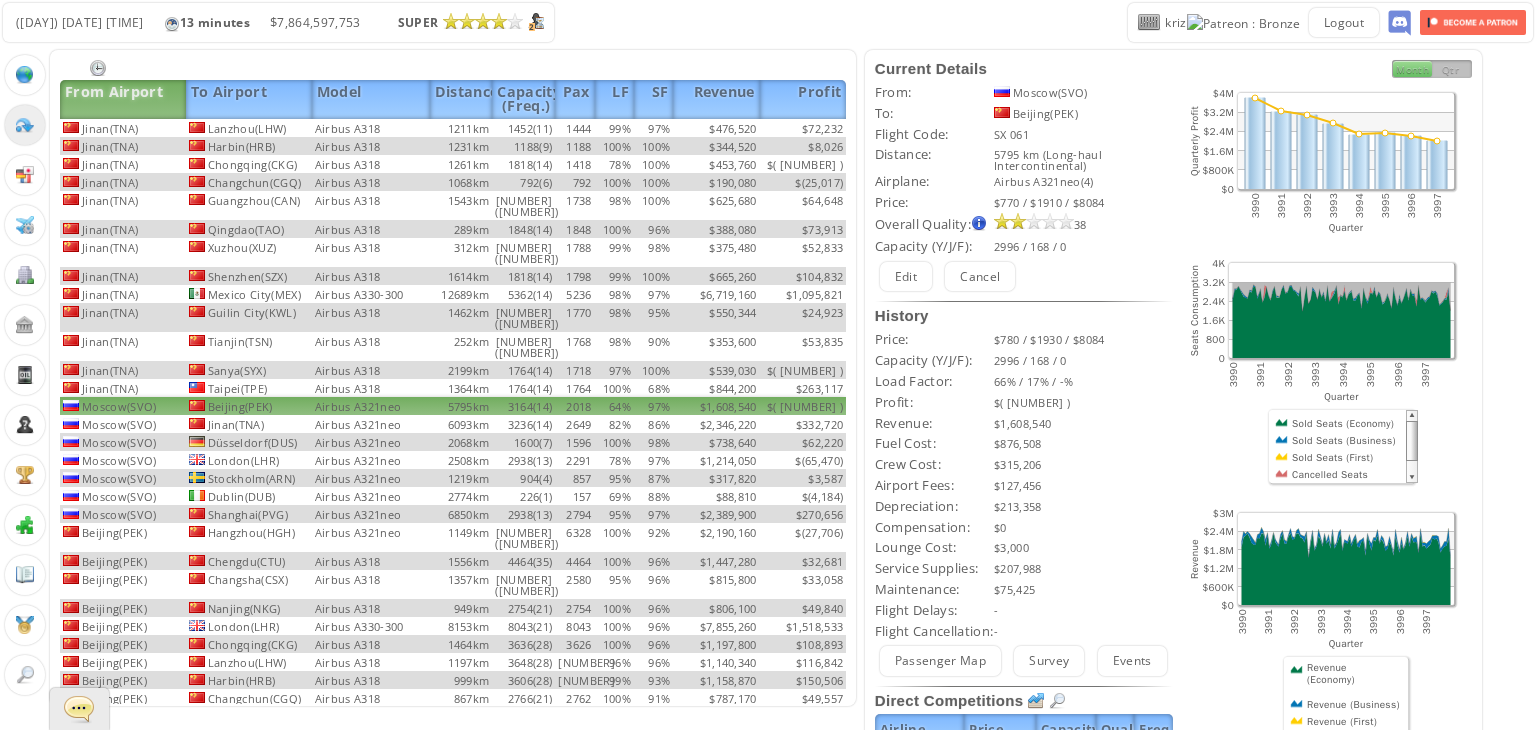click at bounding box center (25, 575) 